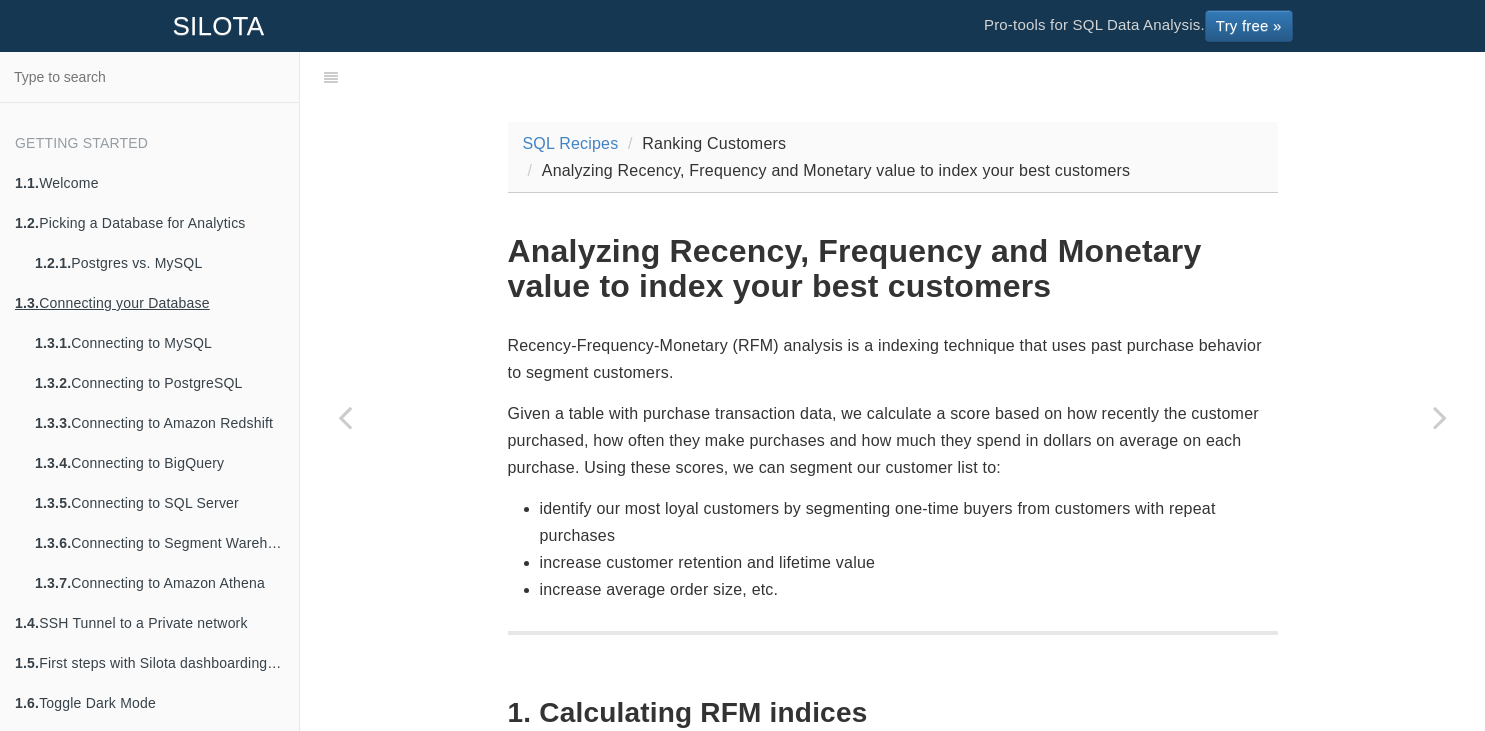 scroll, scrollTop: 0, scrollLeft: 0, axis: both 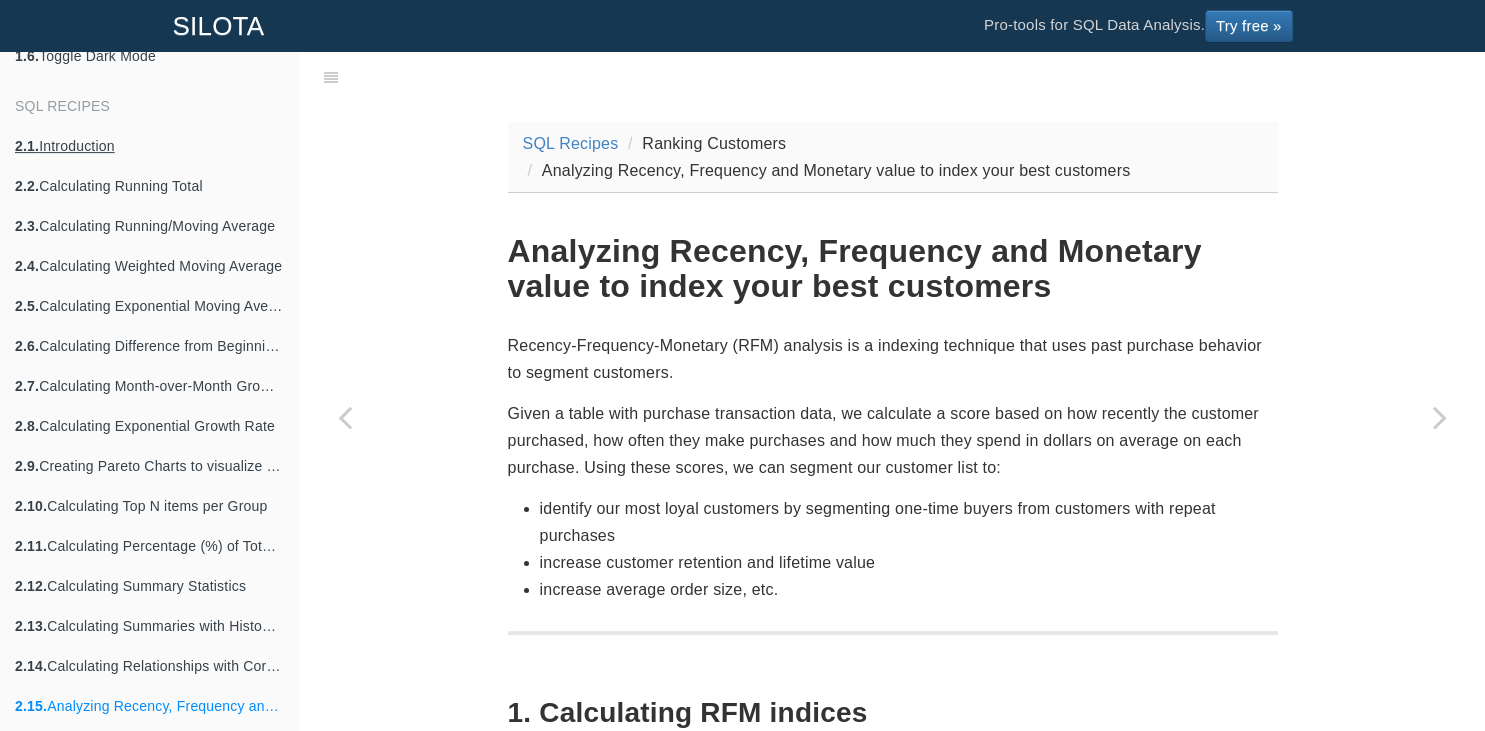 click on "2.1.
Introduction" at bounding box center [149, 146] 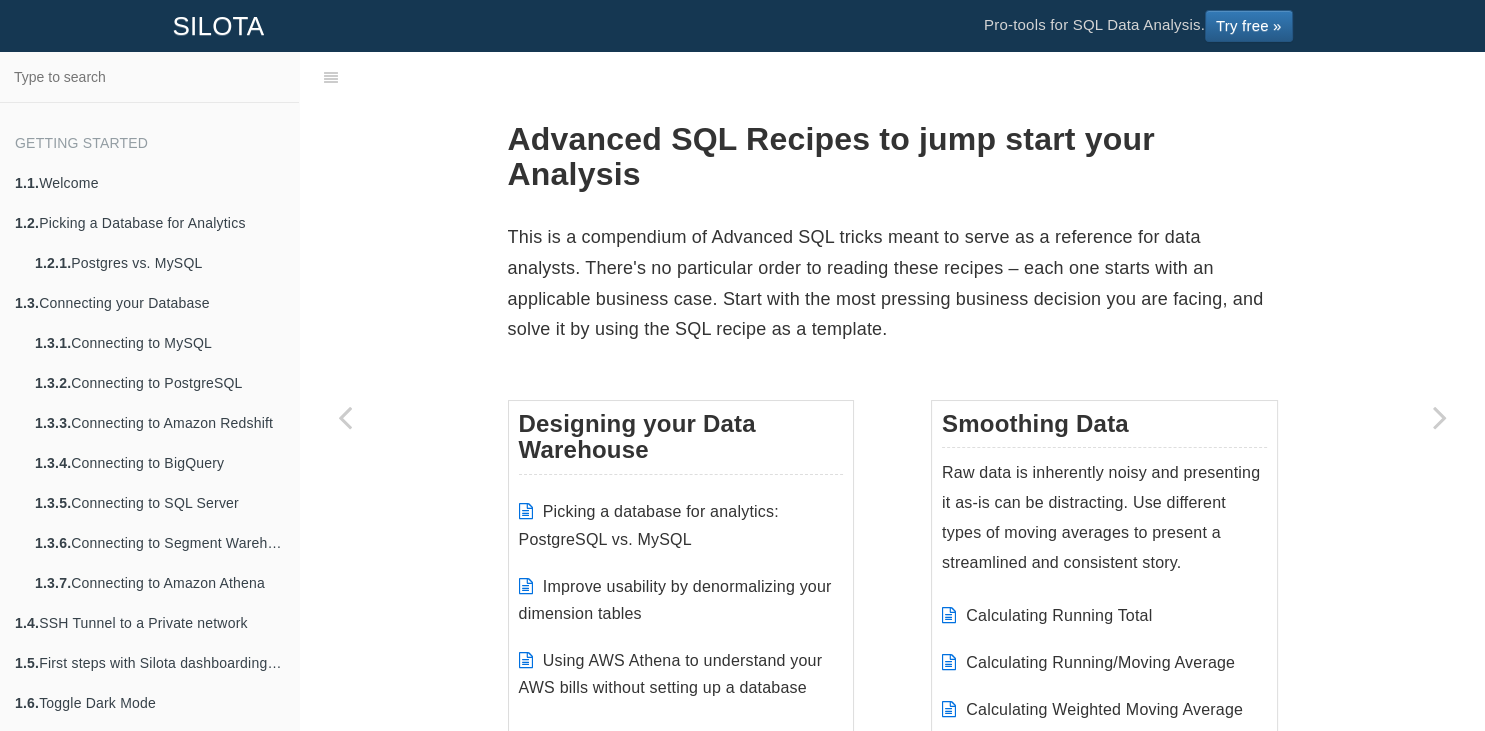scroll, scrollTop: 647, scrollLeft: 0, axis: vertical 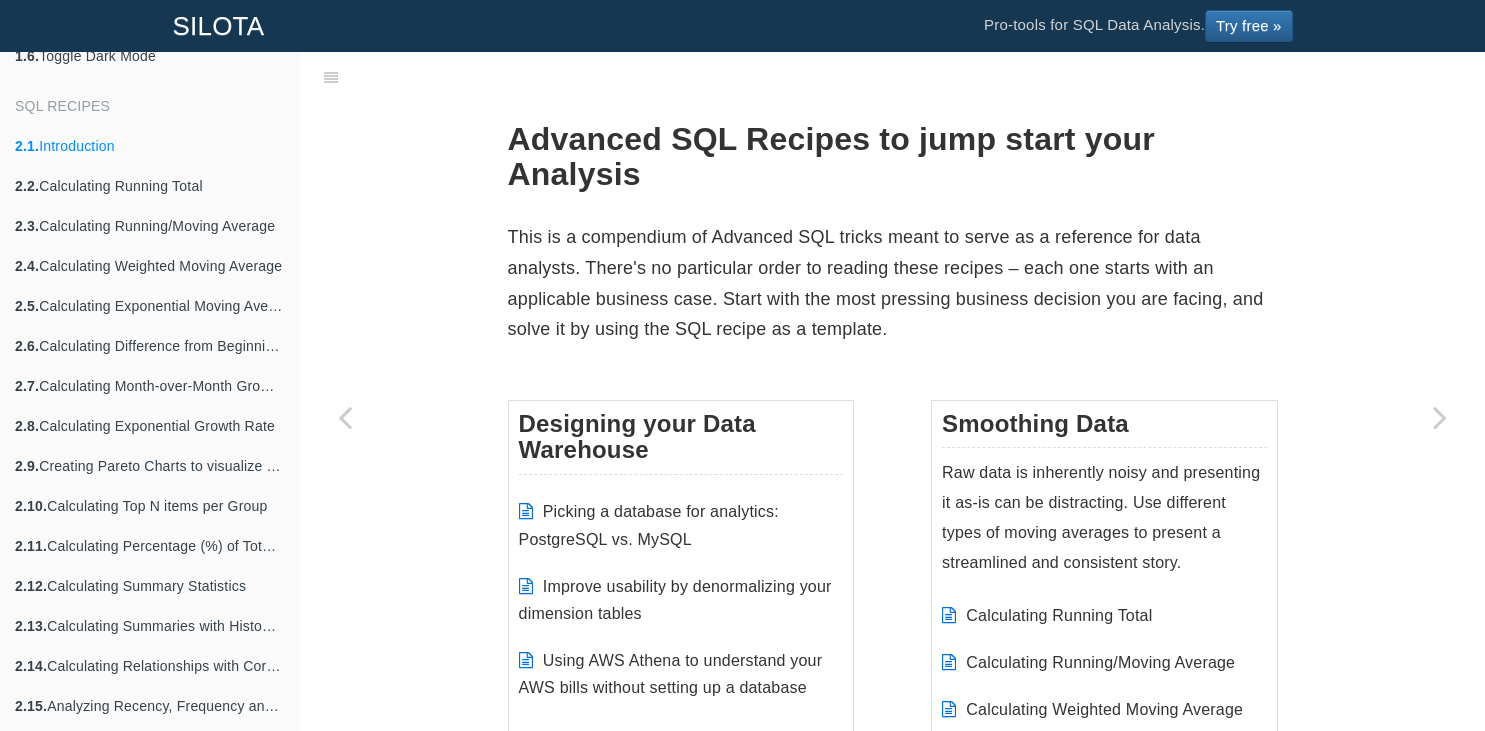 click on "Advanced SQL Recipes to jump start your Analysis
This is a compendium of Advanced SQL tricks meant to serve as a reference for data analysts. There's no particular order to reading these recipes – each one starts with an applicable business case. Start with the most pressing business decision you are facing, and solve it by using the SQL recipe as a template.
Designing your Data Warehouse
Picking a database for analytics: PostgreSQL vs. MySQL
Improve usability by denormalizing your dimension tables
Using AWS Athena to understand your AWS bills without setting up a database
Smoothing Data
Raw data is inherently noisy and presenting it as-is can be distracting. Use different types of moving averages to present a streamlined and consistent story.
Calculating Running Total" at bounding box center [893, 2595] 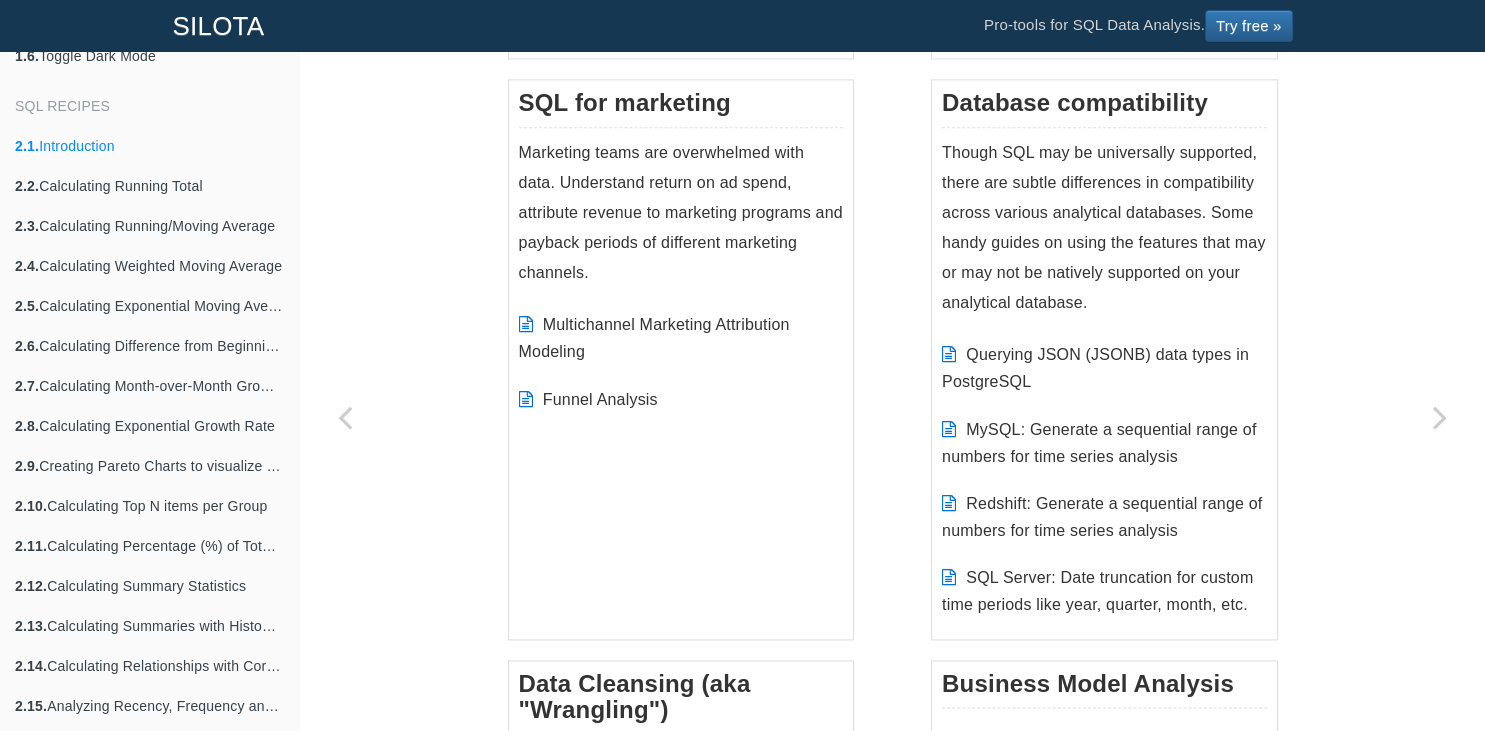 scroll, scrollTop: 2736, scrollLeft: 0, axis: vertical 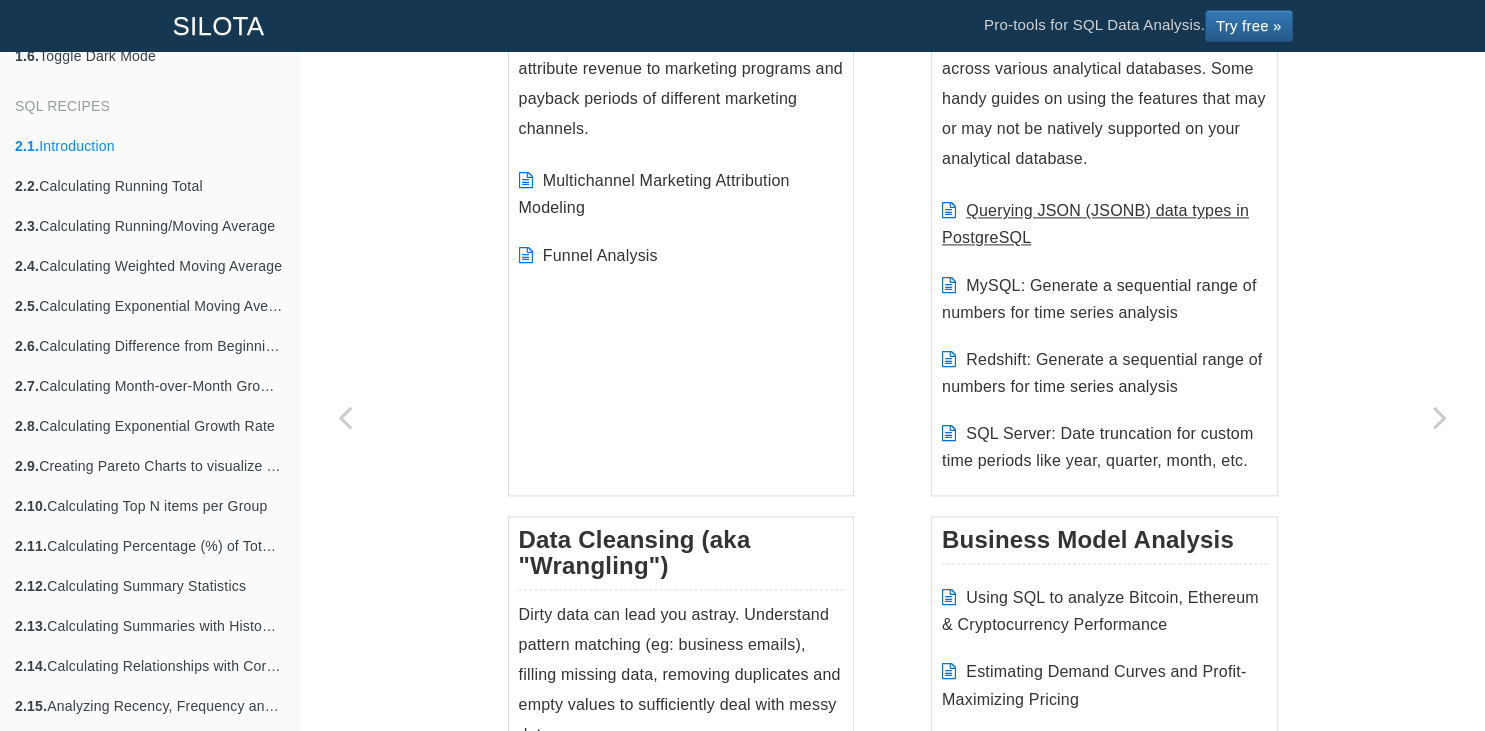 click on "Querying JSON (JSONB) data types in PostgreSQL" at bounding box center (1095, 224) 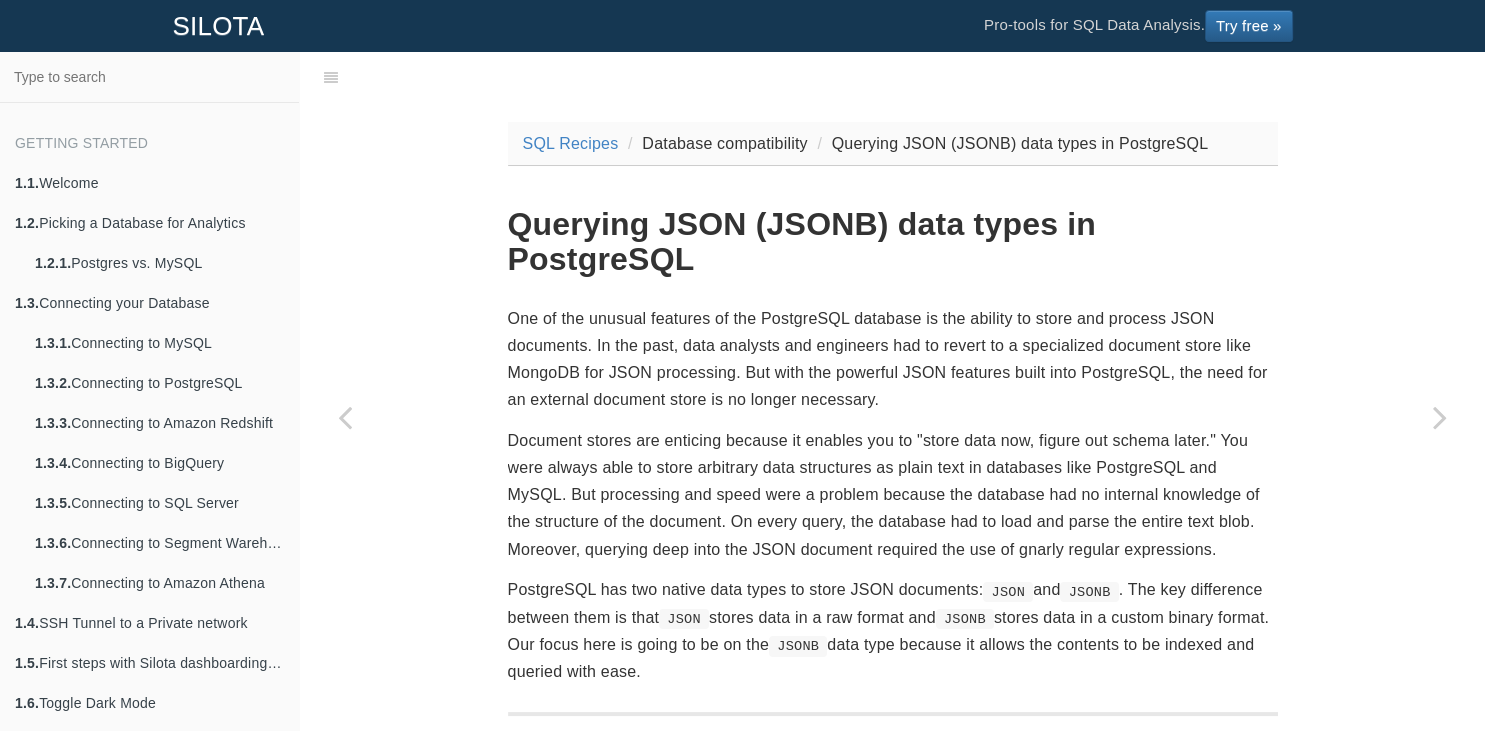 scroll, scrollTop: 647, scrollLeft: 0, axis: vertical 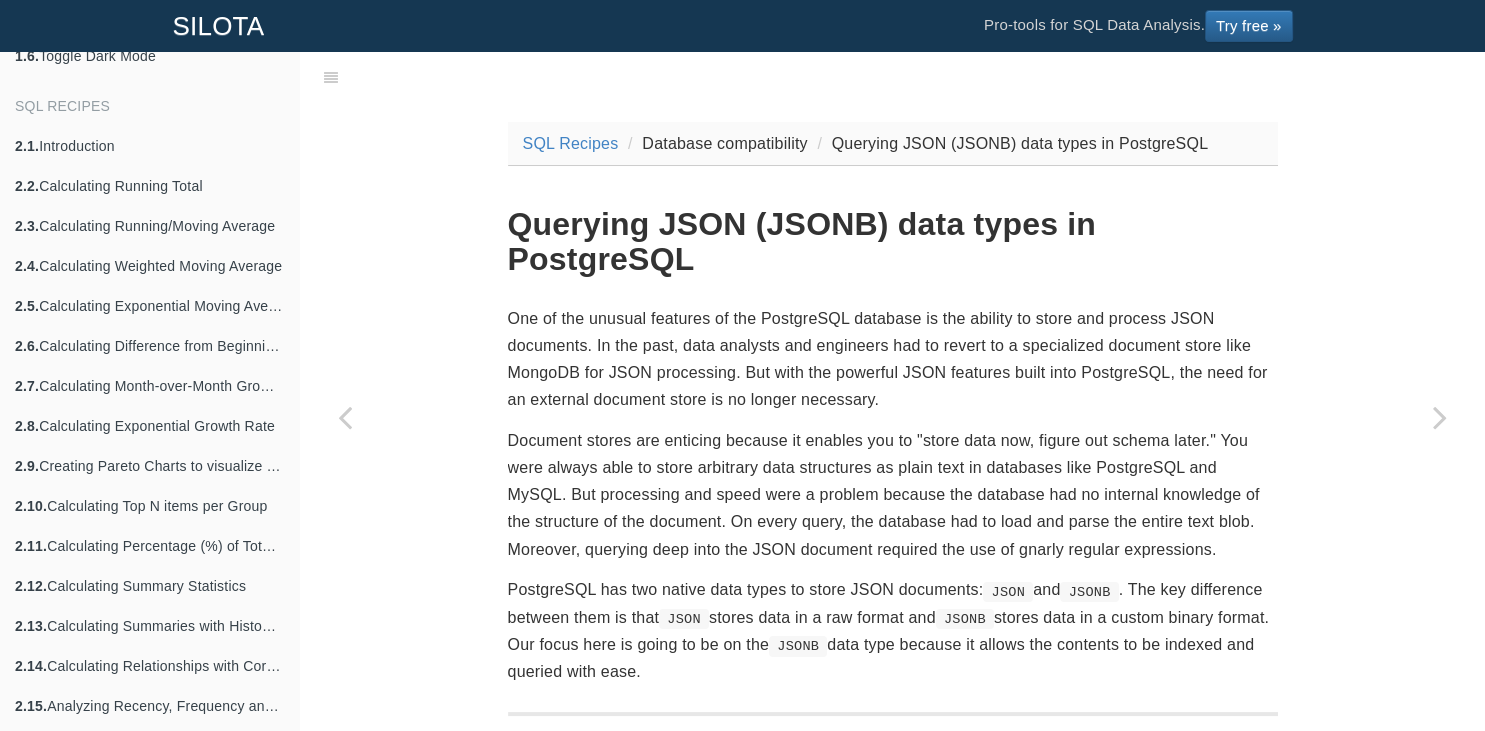 click on "One of the unusual features of the PostgreSQL database is the ability to store and process JSON documents. In the past, data analysts and engineers had to revert to a specialized document store like MongoDB for JSON processing. But with the powerful JSON features built into PostgreSQL, the need for an external document store is no longer necessary." at bounding box center (893, 359) 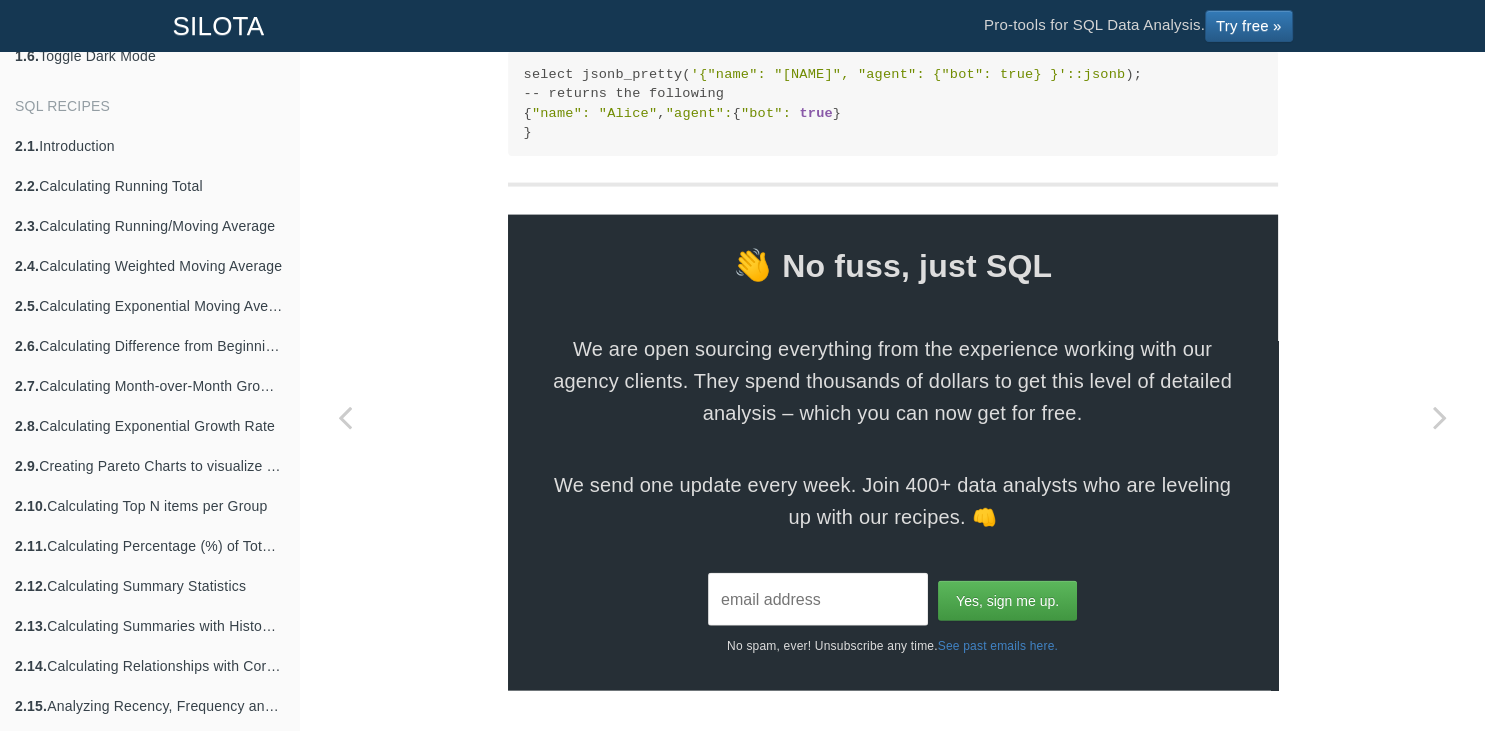 scroll, scrollTop: 4388, scrollLeft: 0, axis: vertical 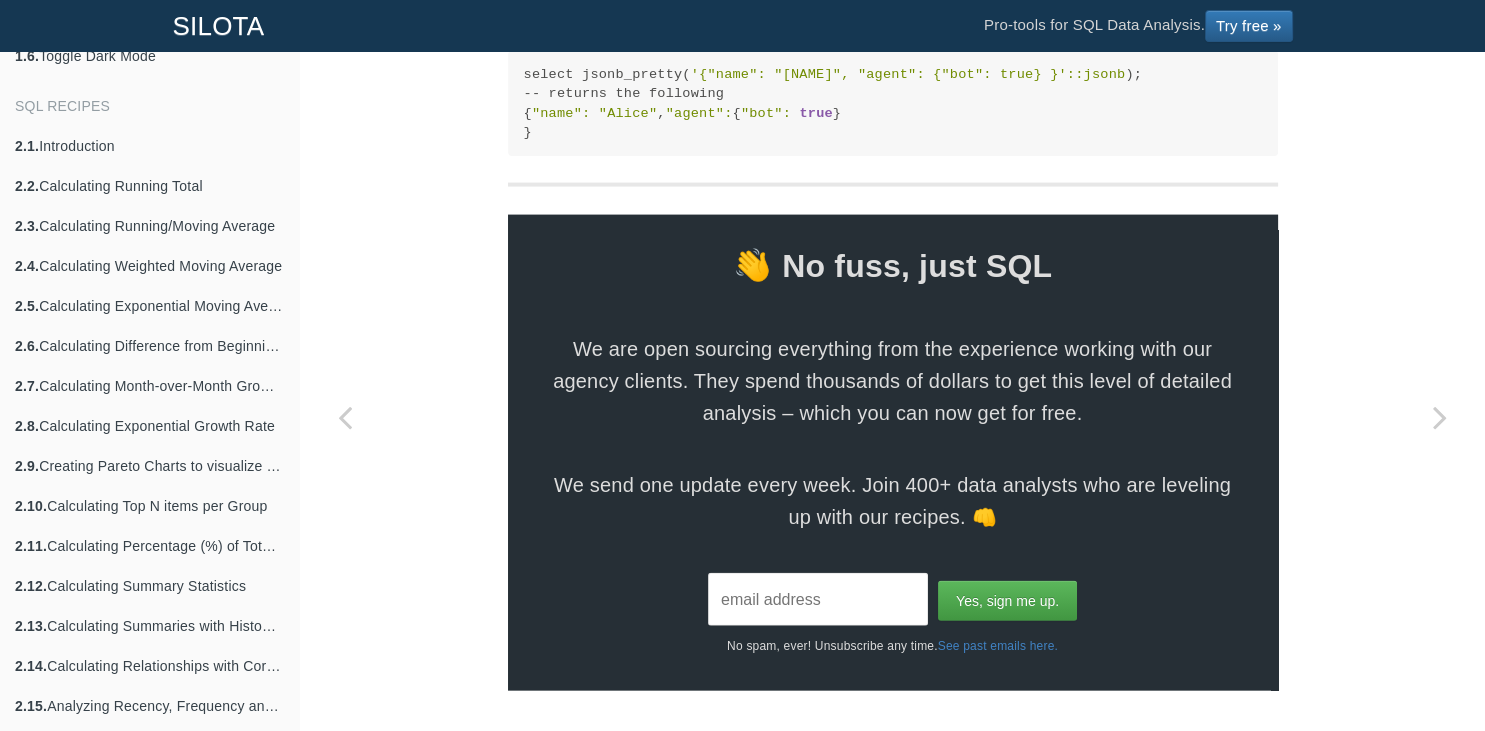 click on "SQL Recipes
Database compatibility
Querying JSON (JSONB) data types in PostgreSQL
Querying JSON (JSONB) data types in PostgreSQL
One of the unusual features of the PostgreSQL database is the ability to store and process JSON documents. In the past, data analysts and engineers had to revert to a specialized document store like MongoDB for JSON processing. But with the powerful JSON features built into PostgreSQL, the need for an external document store is no longer necessary.
PostgreSQL has two native data types to store JSON documents:  JSON  and  JSONB . The key difference between them is that  JSON  stores data in a raw format and  JSONB  stores data in a custom binary format. Our focus here is going to be on the  JSONB  data type because it allows the contents to be indexed and queried with ease." at bounding box center (892, -1693) 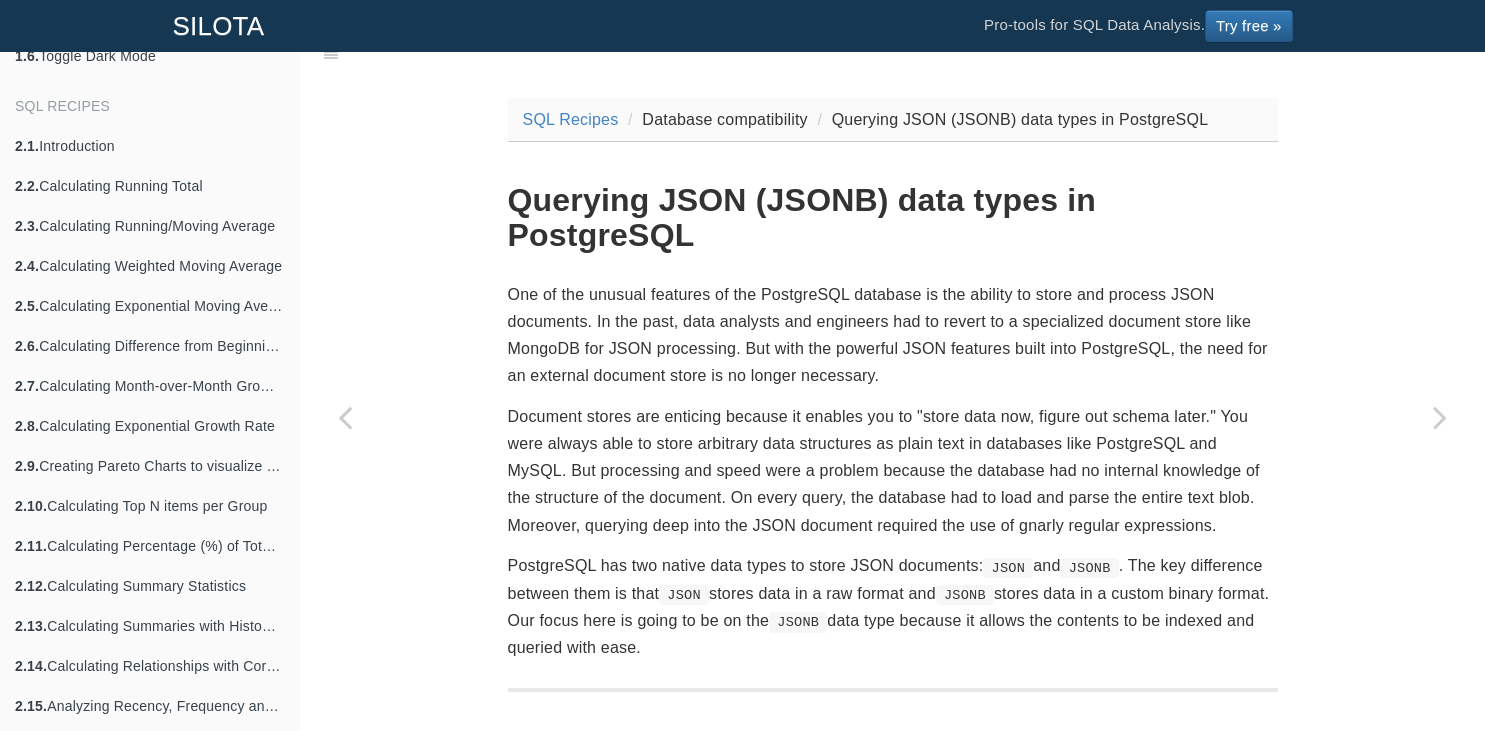 scroll, scrollTop: 0, scrollLeft: 0, axis: both 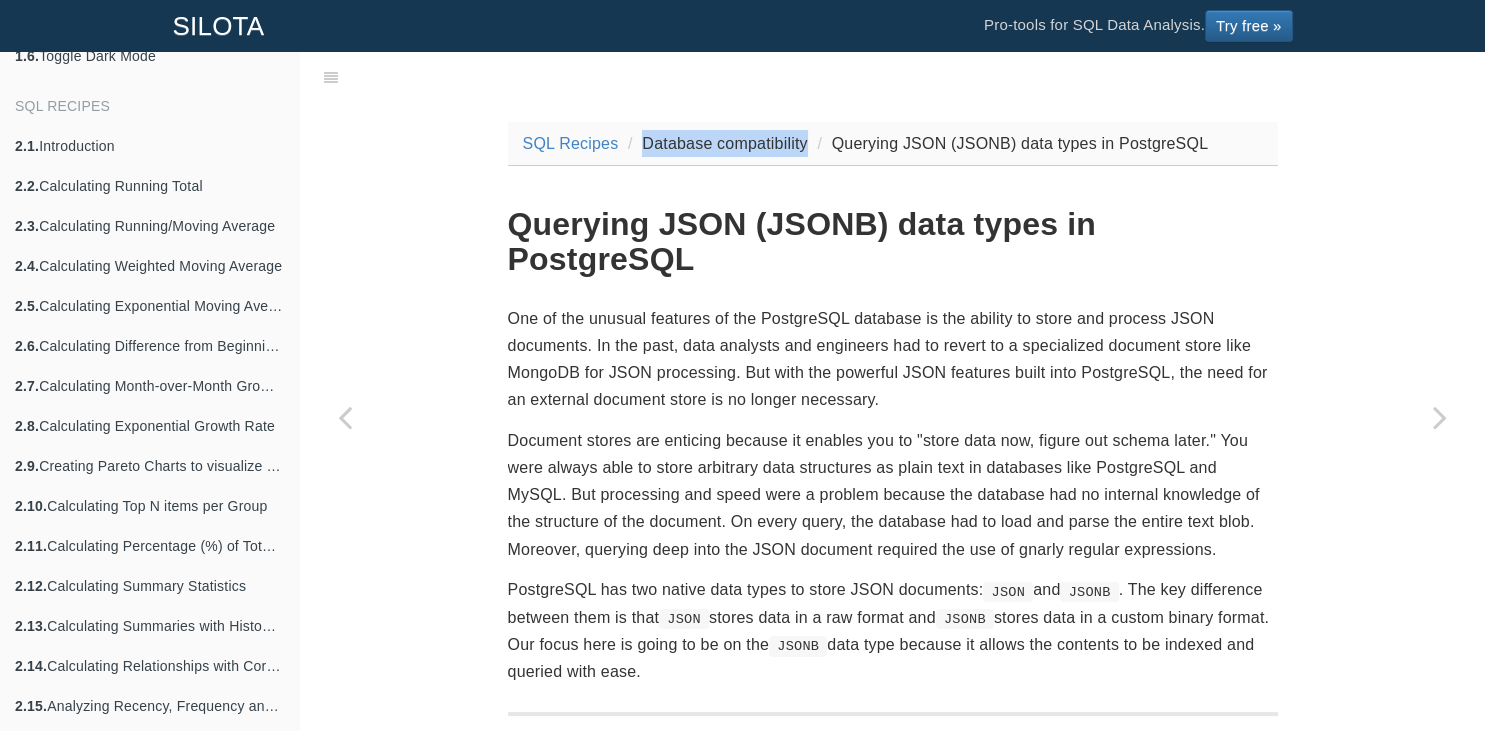 drag, startPoint x: 643, startPoint y: 142, endPoint x: 807, endPoint y: 131, distance: 164.36848 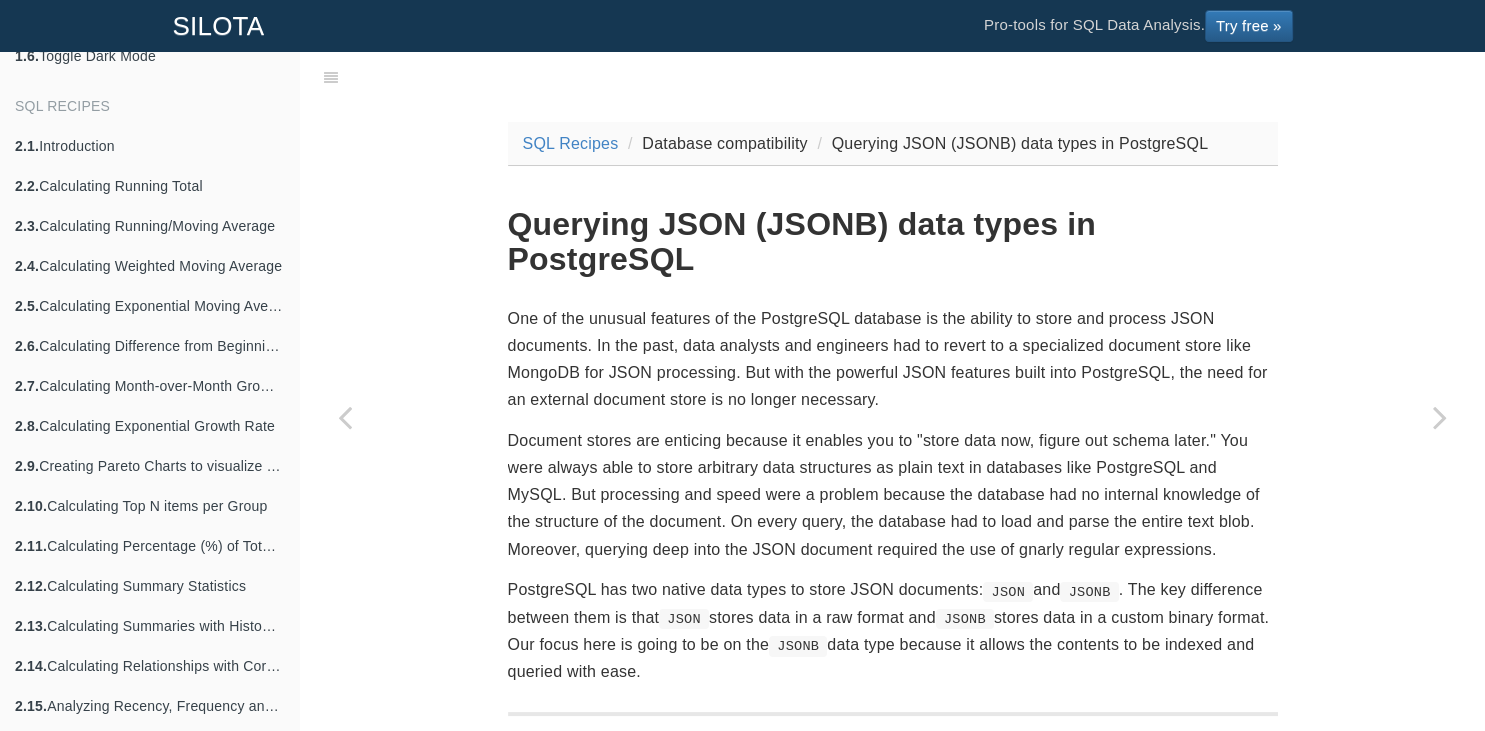 click on "One of the unusual features of the PostgreSQL database is the ability to store and process JSON documents. In the past, data analysts and engineers had to revert to a specialized document store like MongoDB for JSON processing. But with the powerful JSON features built into PostgreSQL, the need for an external document store is no longer necessary." at bounding box center (893, 359) 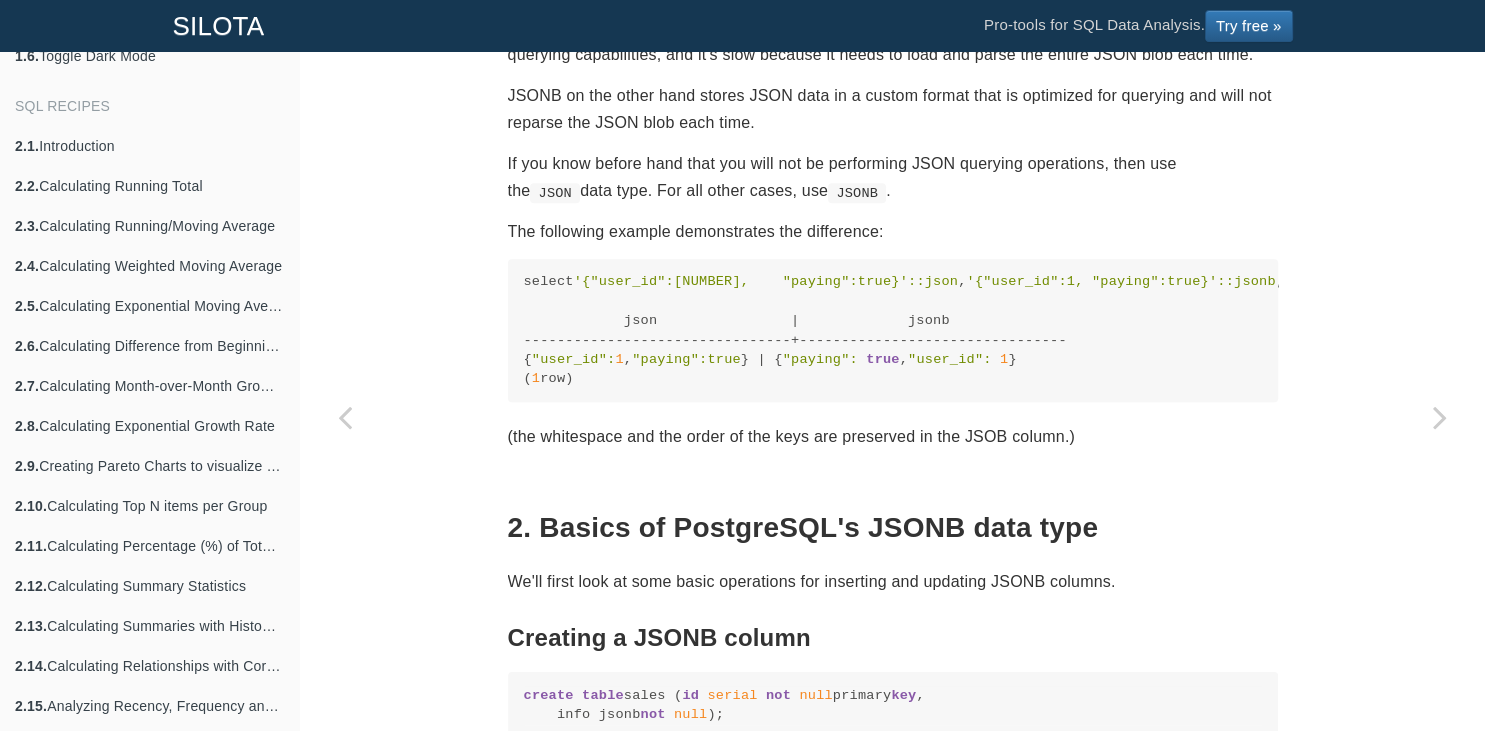 scroll, scrollTop: 816, scrollLeft: 0, axis: vertical 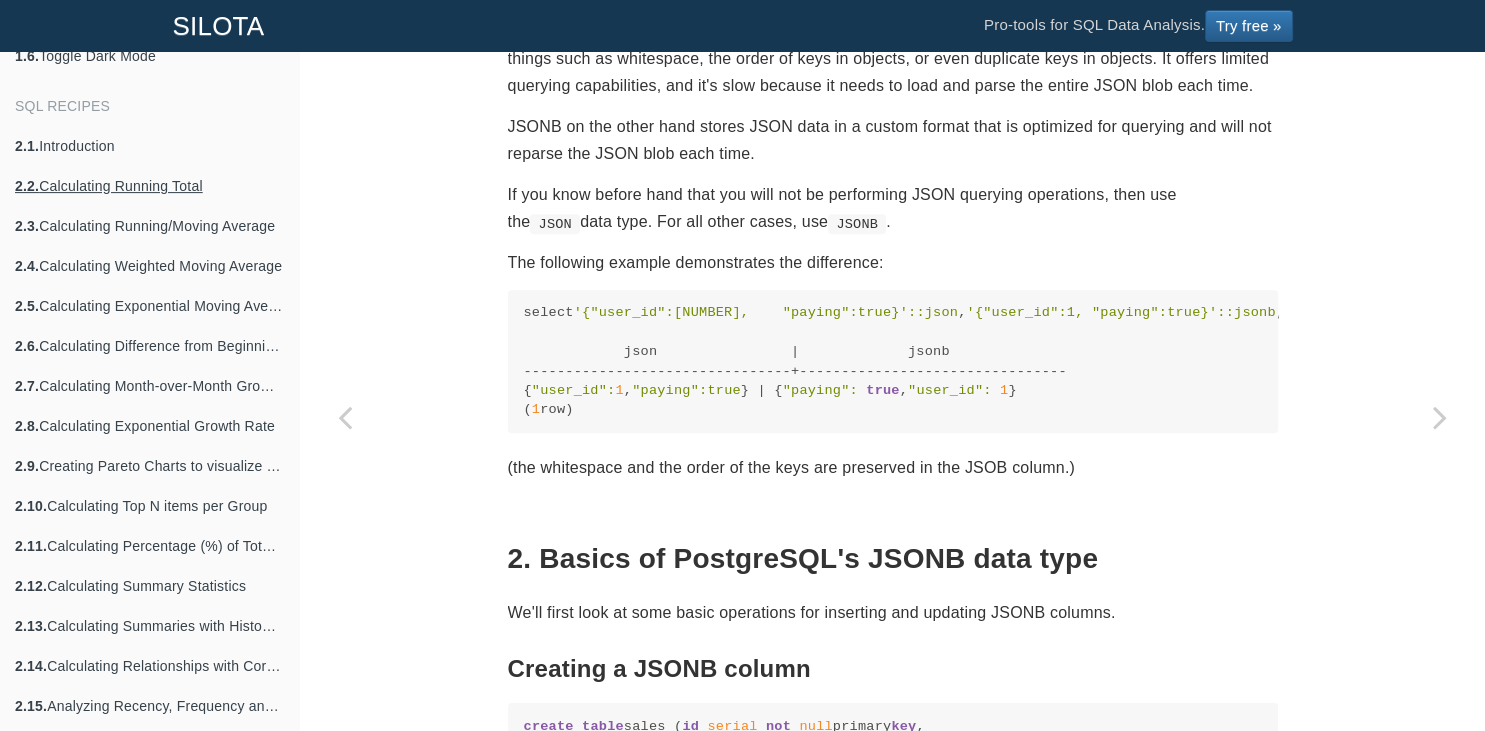 click on "2.2.
Calculating Running Total" at bounding box center [149, 186] 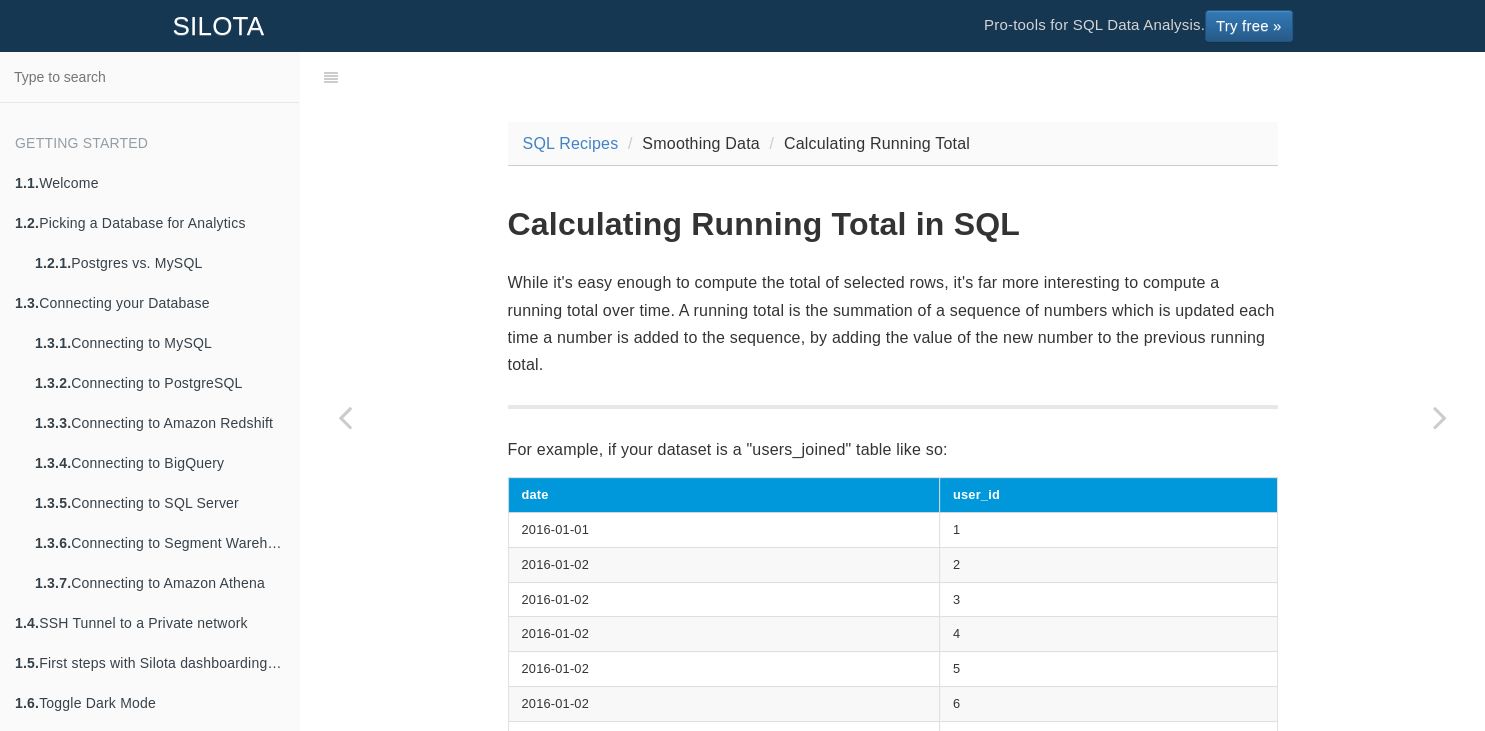 scroll, scrollTop: 647, scrollLeft: 0, axis: vertical 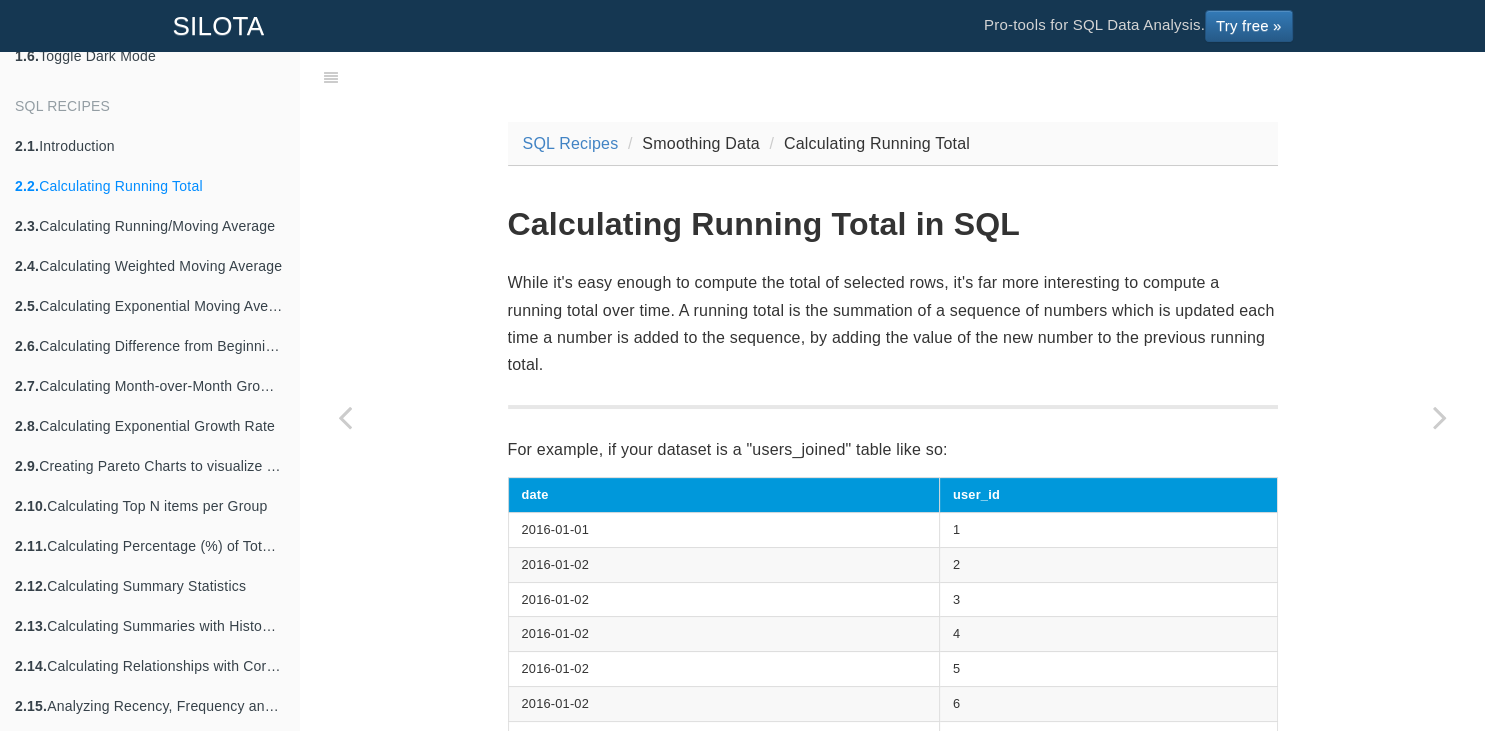 click on "While it's easy enough to compute the total of selected rows, it's far more interesting to compute a running total over time. A running total is the summation of a sequence of numbers which is updated each time a number is added to the sequence, by adding the value of the new number to the previous running total." at bounding box center [893, 323] 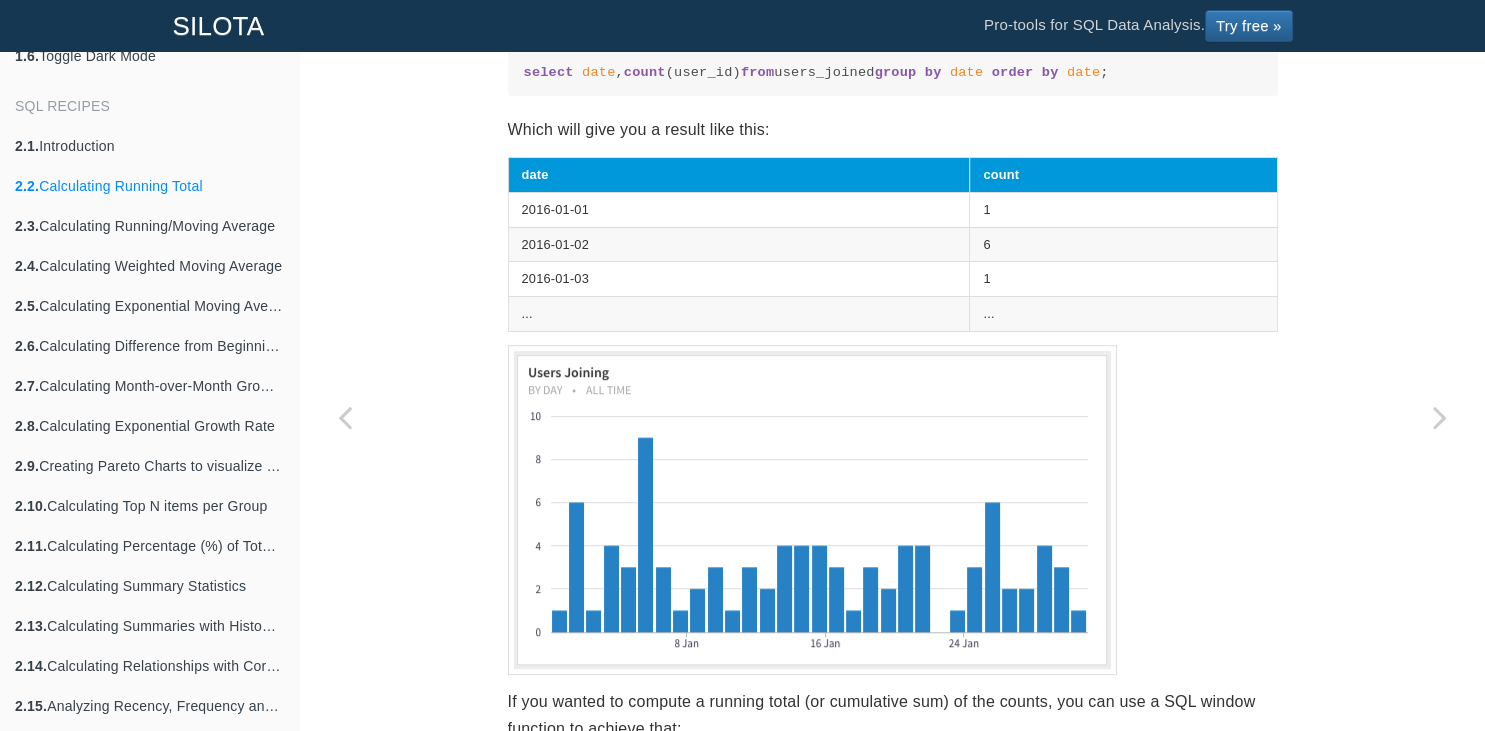 scroll, scrollTop: 720, scrollLeft: 0, axis: vertical 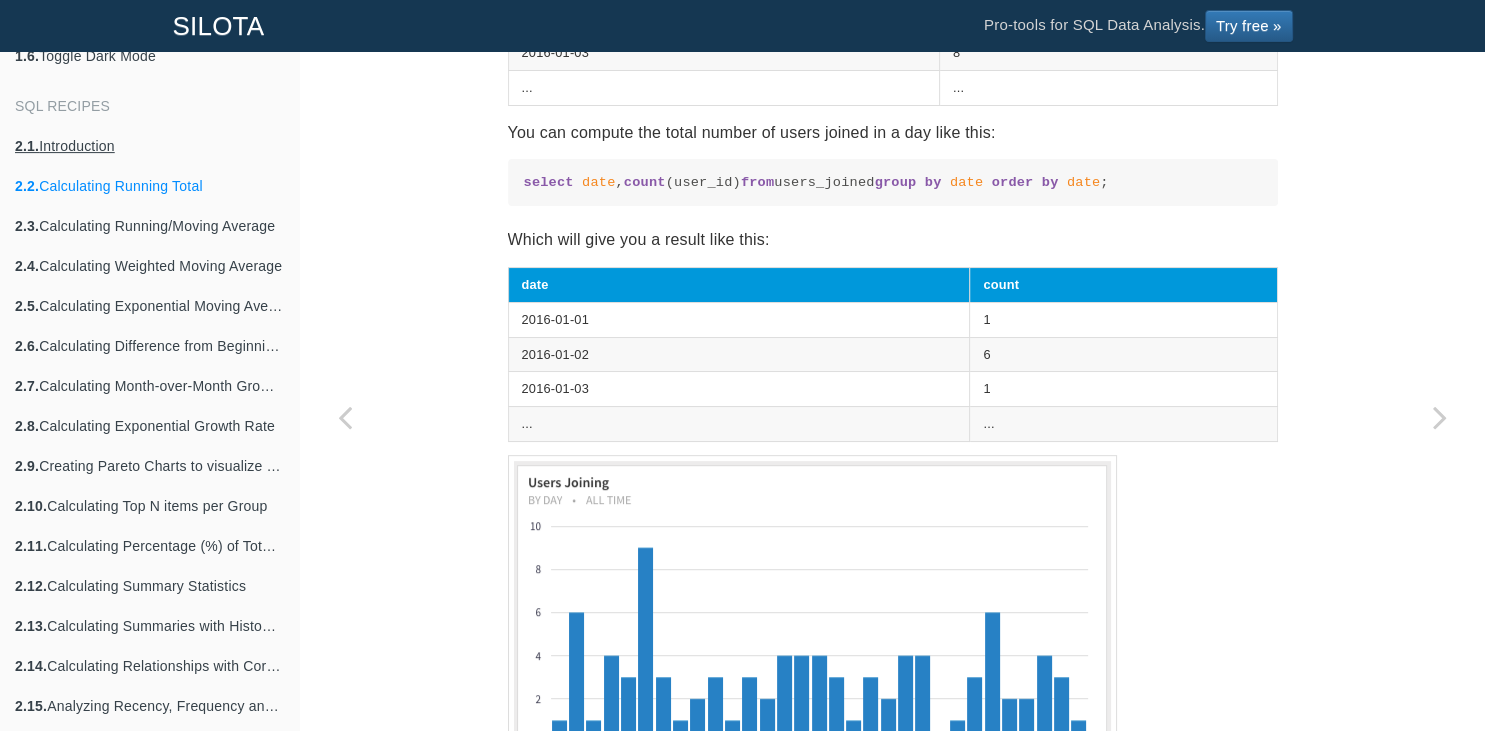 click on "2.1.
Introduction" at bounding box center (149, 146) 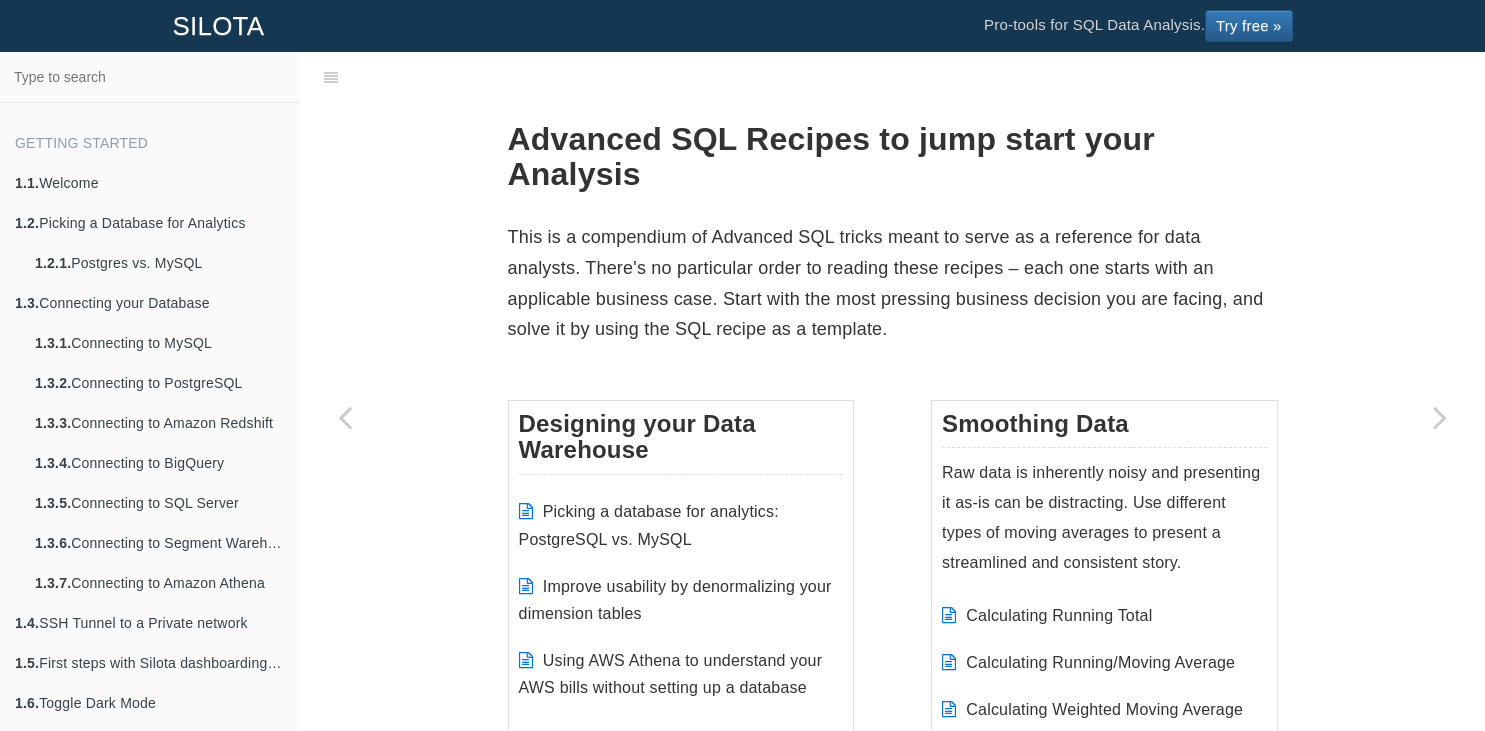 scroll, scrollTop: 647, scrollLeft: 0, axis: vertical 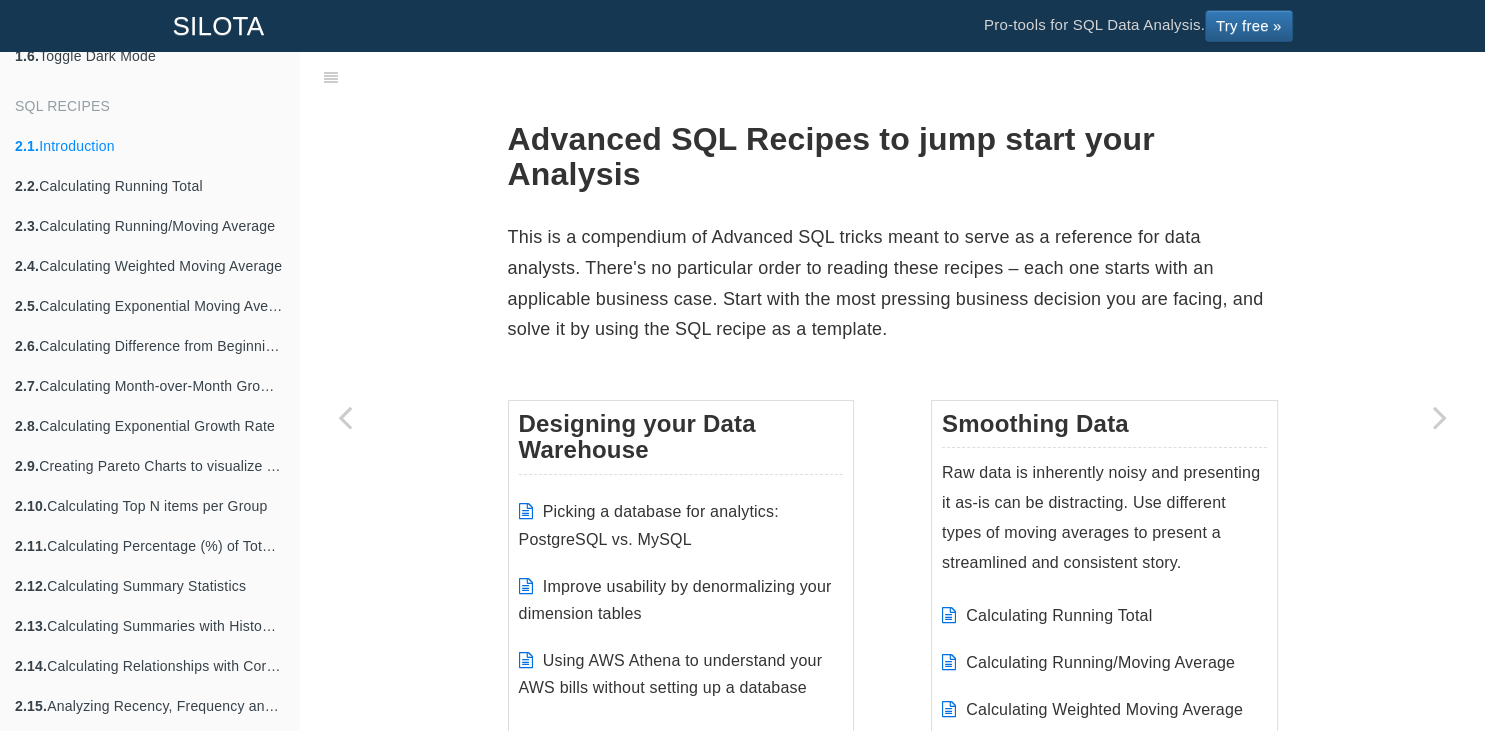 click on "This is a compendium of Advanced SQL tricks meant to serve as a reference for data analysts. There's no particular order to reading these recipes – each one starts with an applicable business case. Start with the most pressing business decision you are facing, and solve it by using the SQL recipe as a template." at bounding box center [893, 283] 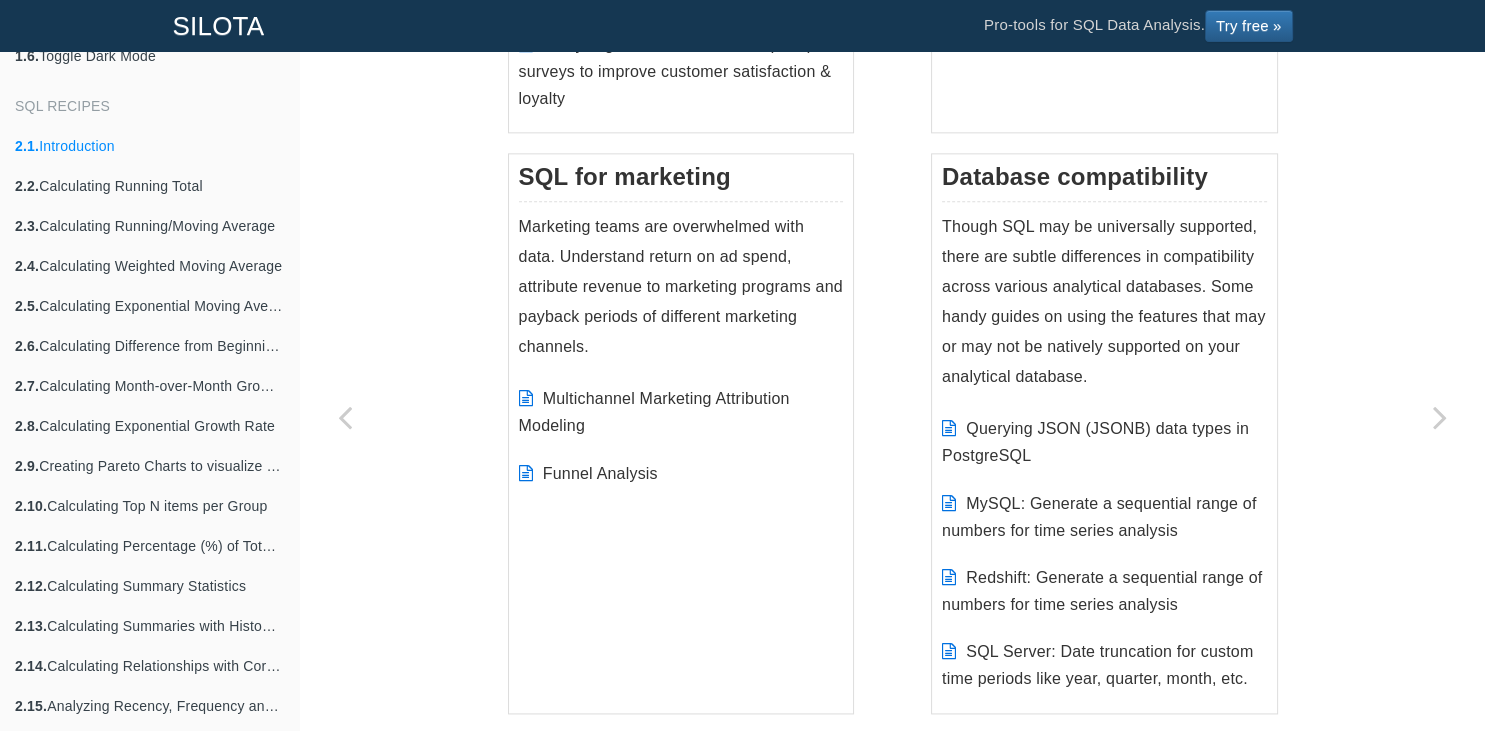 scroll, scrollTop: 2544, scrollLeft: 0, axis: vertical 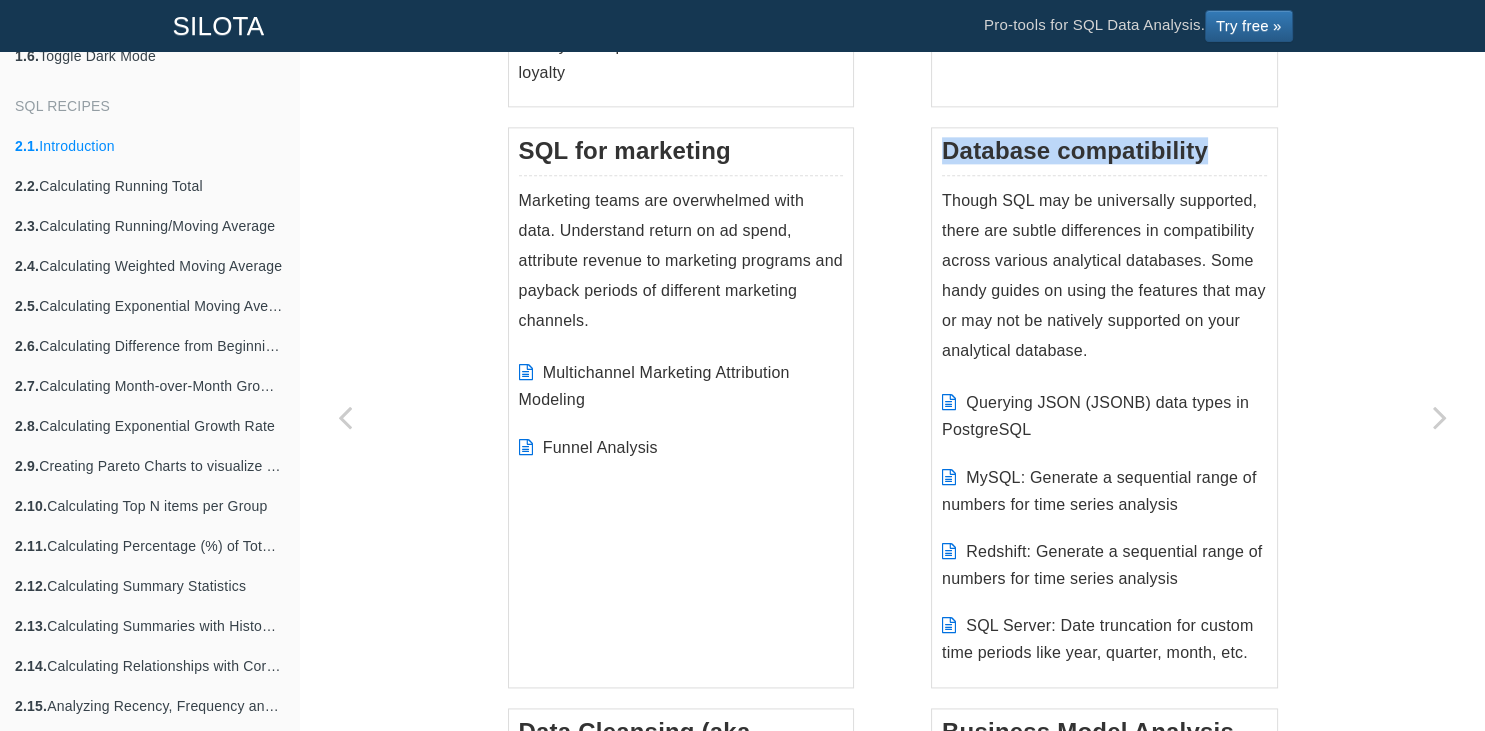 drag, startPoint x: 946, startPoint y: 147, endPoint x: 1219, endPoint y: 150, distance: 273.01648 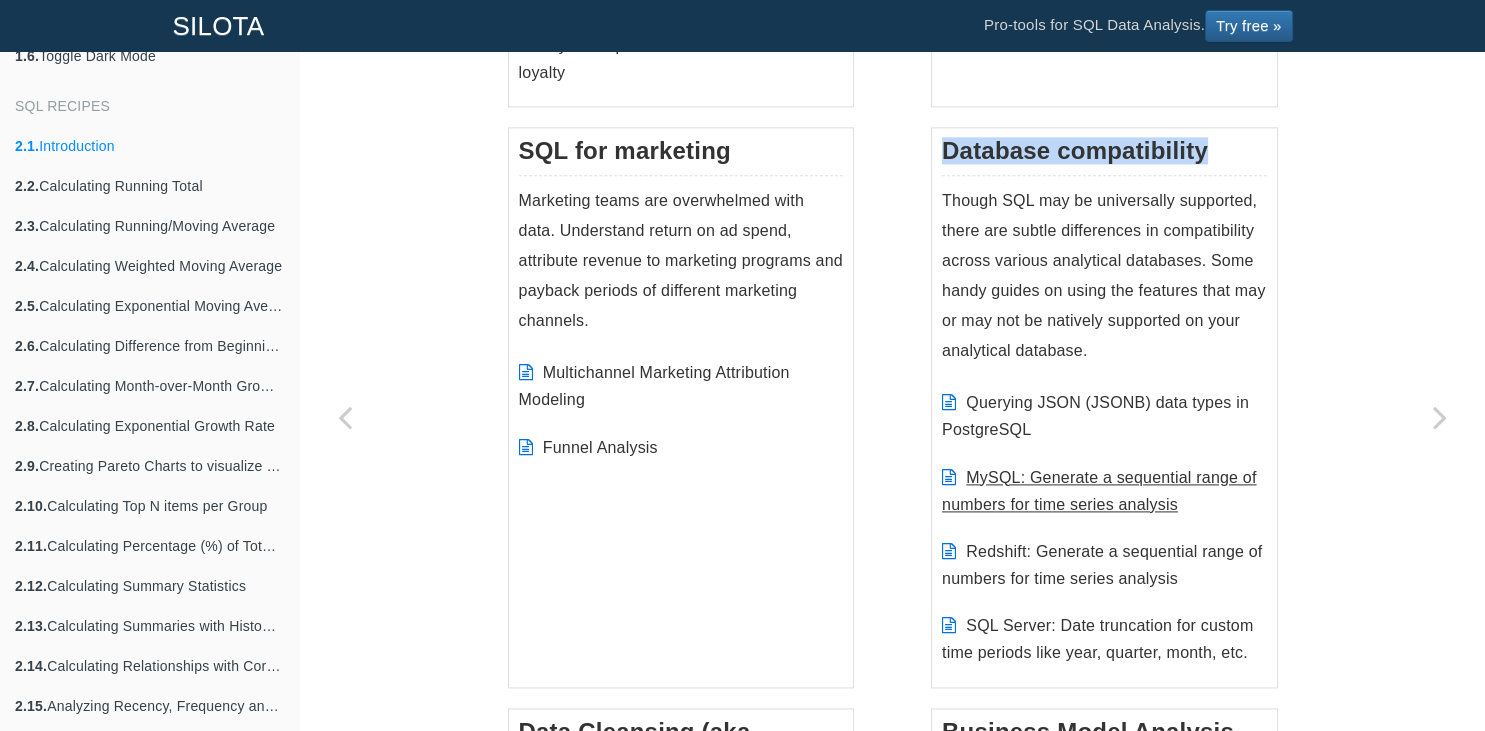 click on "MySQL: Generate a sequential range of numbers for time series analysis" at bounding box center [1099, 491] 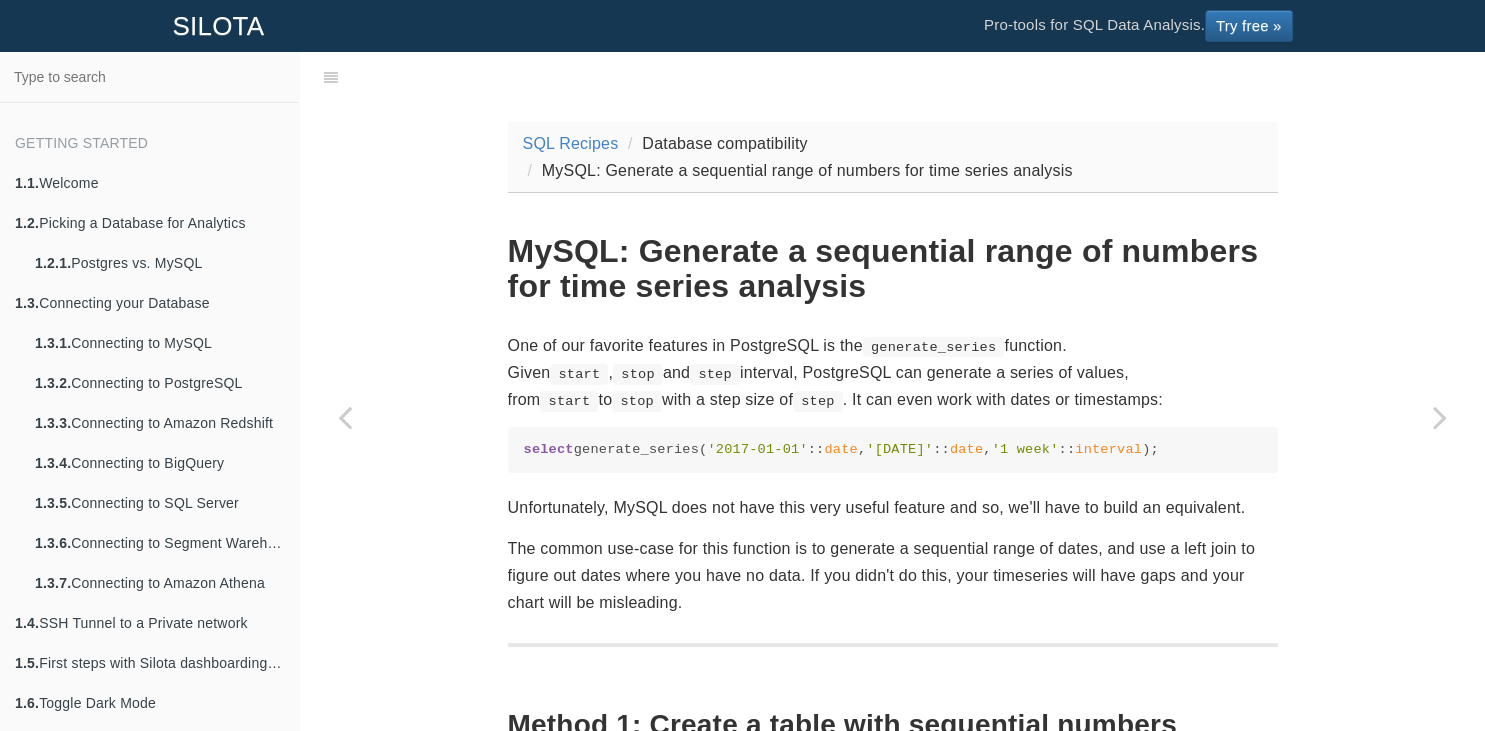 scroll, scrollTop: 647, scrollLeft: 0, axis: vertical 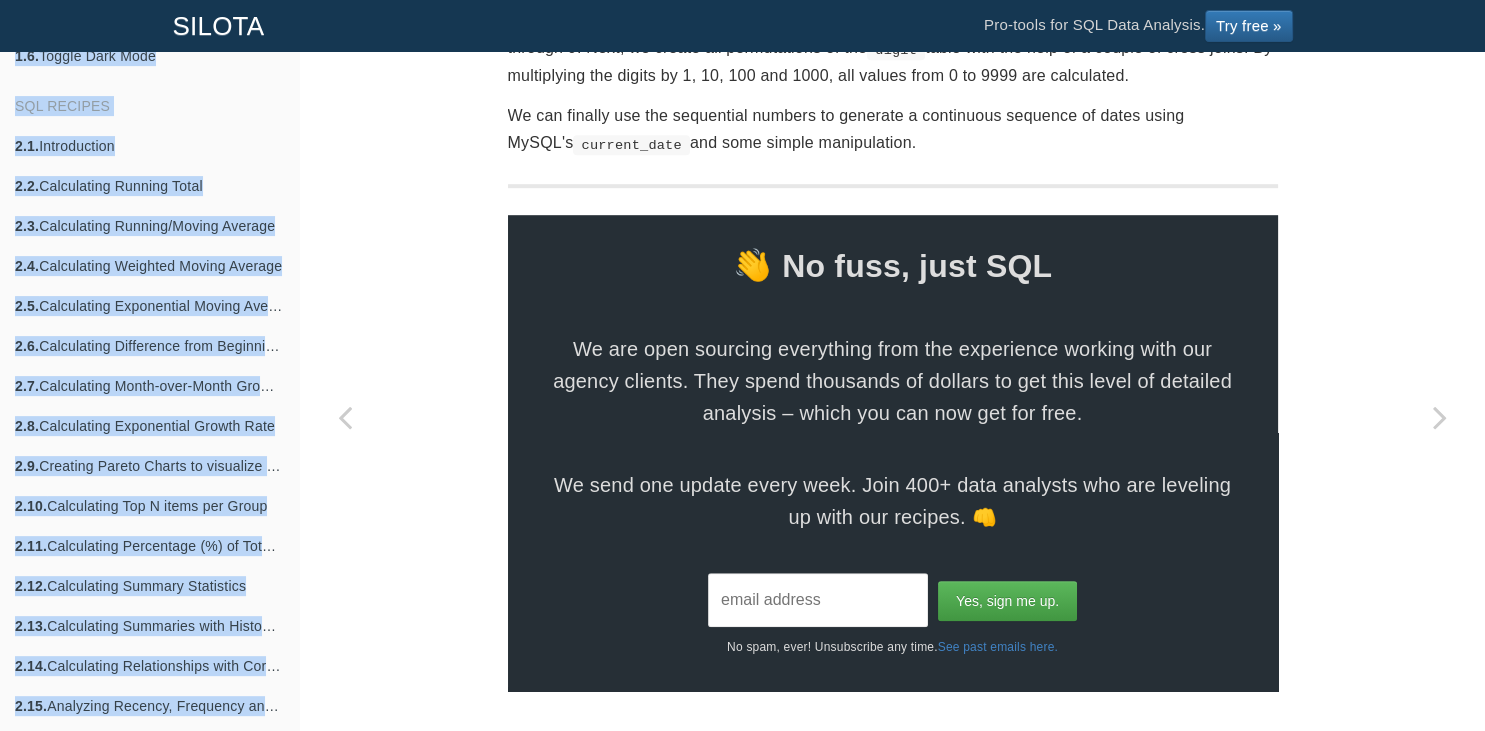 drag, startPoint x: 508, startPoint y: 256, endPoint x: 1102, endPoint y: 366, distance: 604.0993 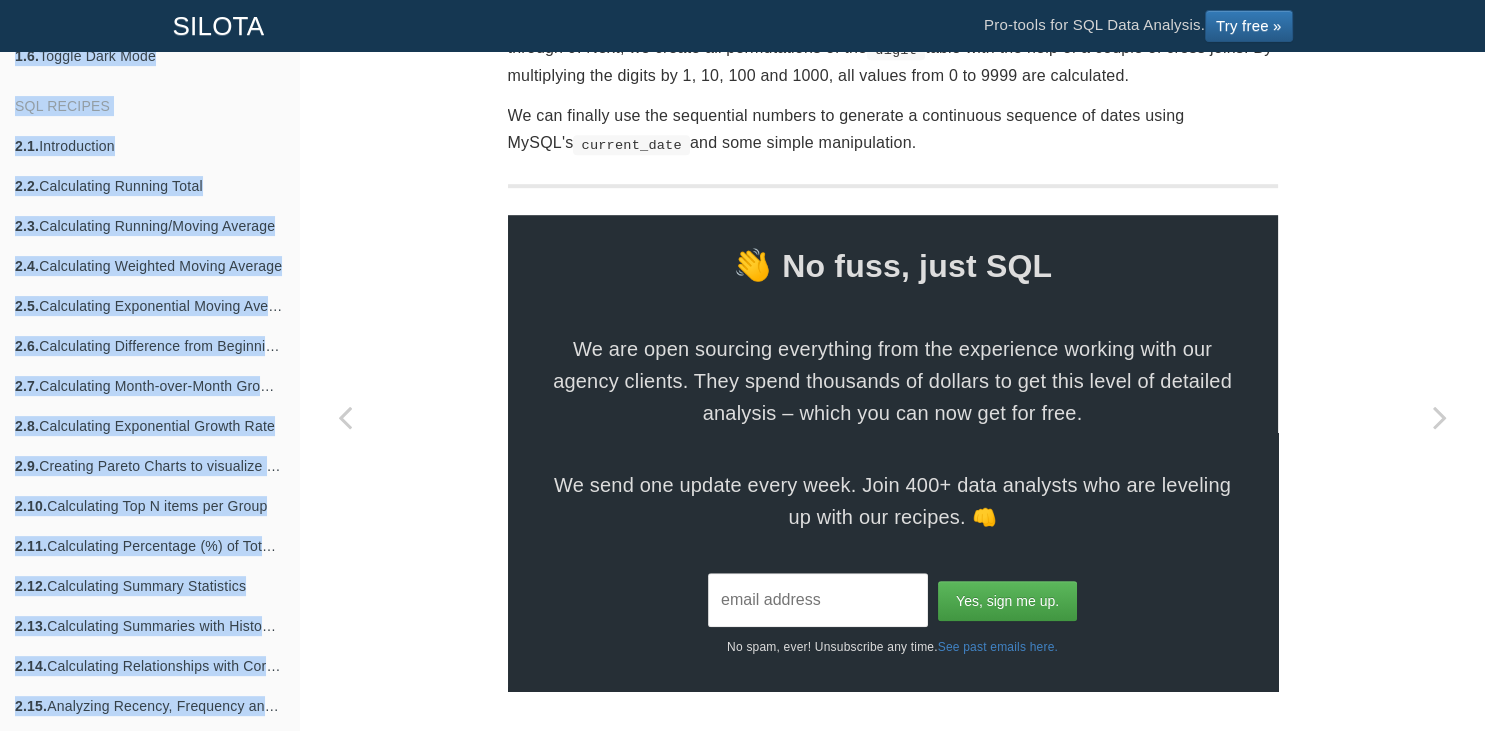 click on "SQL Recipes
Database compatibility
MySQL: Generate a sequential range of numbers for time series analysis
MySQL: Generate a sequential range of numbers for time series analysis
One of our favorite features in PostgreSQL is the  generate_series  function. Given  start ,  stop  and  step  interval, PostgreSQL can generate a series of values, from  start  to  stop  with a step size of  step . It can even work with dates or timestamps:
select  generate_series( '2017-01-01' :: date ,  '2017-05-01' :: date ,  '1 week' :: interval );
Unfortunately, MySQL does not have this very useful feature and so, we'll have to build an equivalent.
The common use-case for this function is to generate a sequential range of dates, and use a left join to figure out dates where you have no data. If you didn't do this, your timeseries will have gaps and your chart will be misleading.
numbers
select   date_sub ( date (" at bounding box center (893, -205) 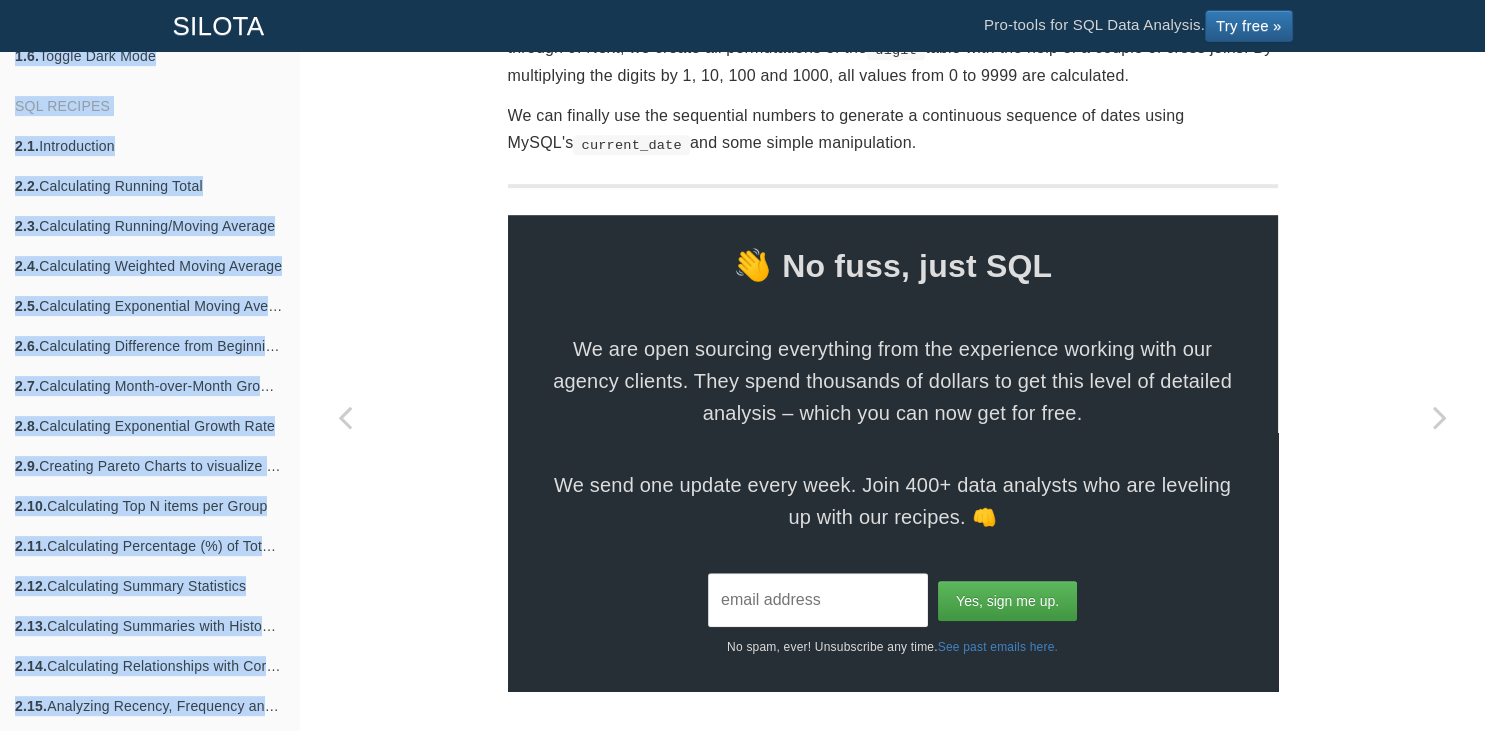 copy on "generate_series( '[DATE]' :: date ,  '[DATE]' :: date ,  '1 [INTERVAL]' :: interval );" 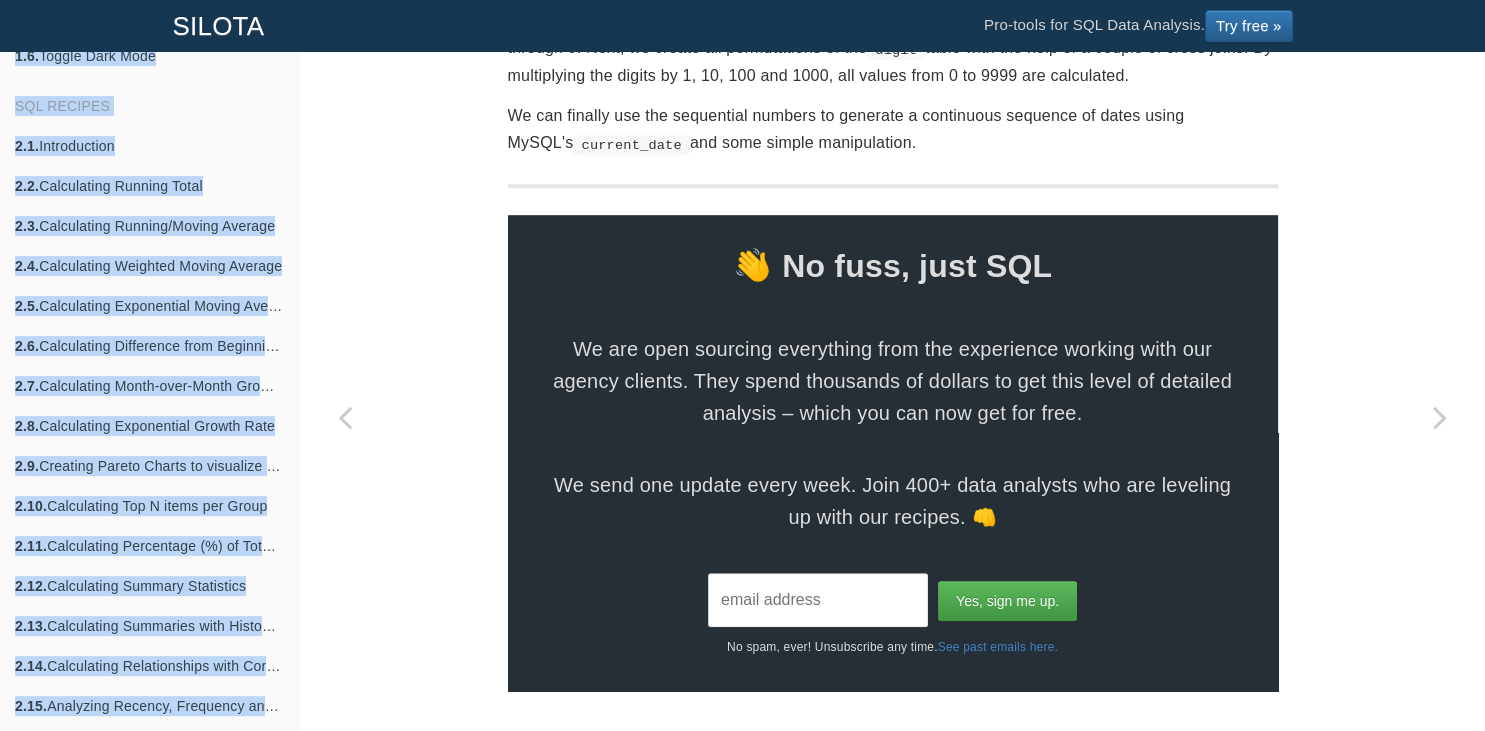 click on "with  digit  as  (
select   0   as   d   union  all
select   1   union  all  select   2   union  all  select   3   union  all
select   4   union  all  select   5   union  all  select   6   union  all
select   7   union  all  select   8   union  all  select   9
),
seq  as  (
select  a. d  + ( 10  * b. d ) + ( 100  *  c . d ) + ( 1000  *  d . d )  as   num
from  digit a
cross   join
digit b
cross   join
digit  c
cross   join
digit  d
order   by   1
)
select   current_date  - seq. num   as   "Date"
from  seq;" at bounding box center [893, -85] 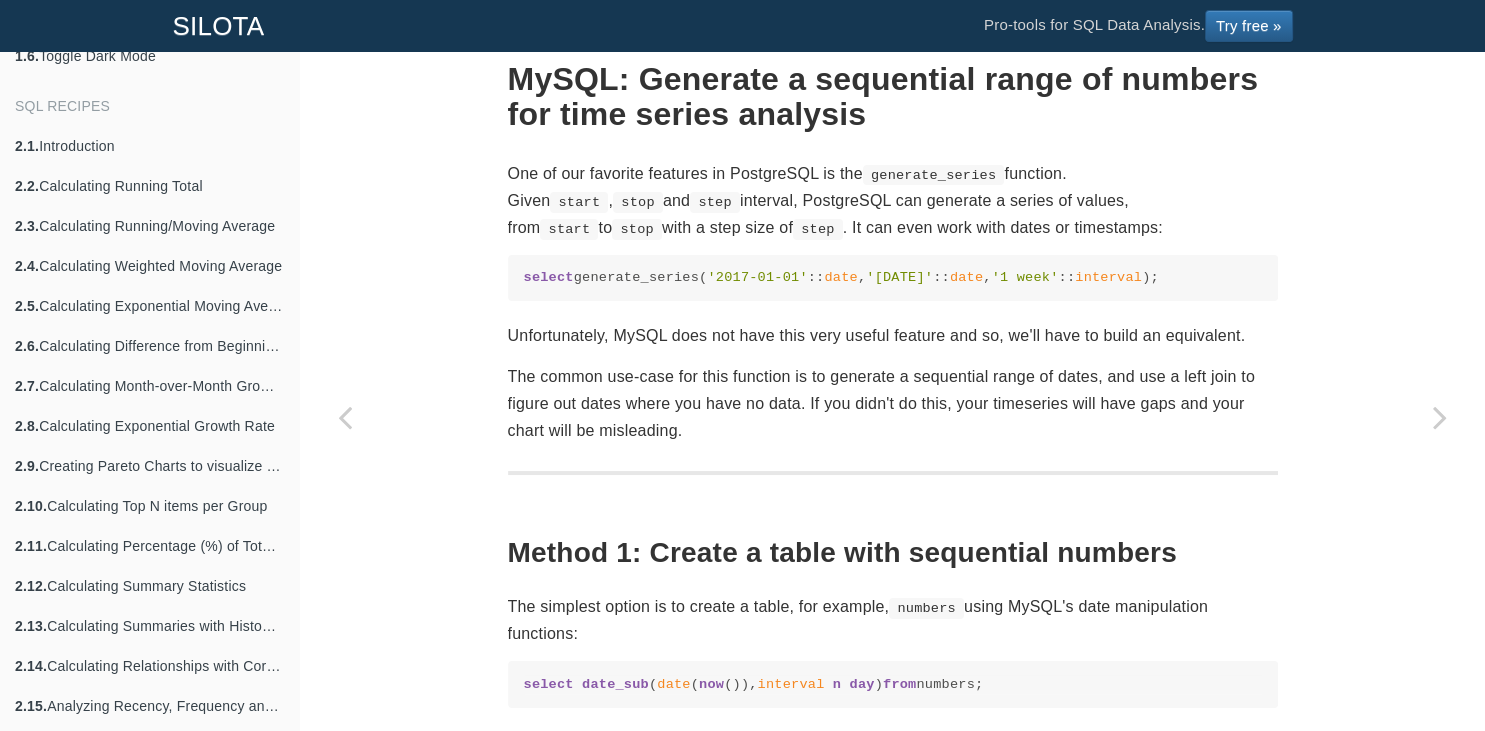 scroll, scrollTop: 0, scrollLeft: 0, axis: both 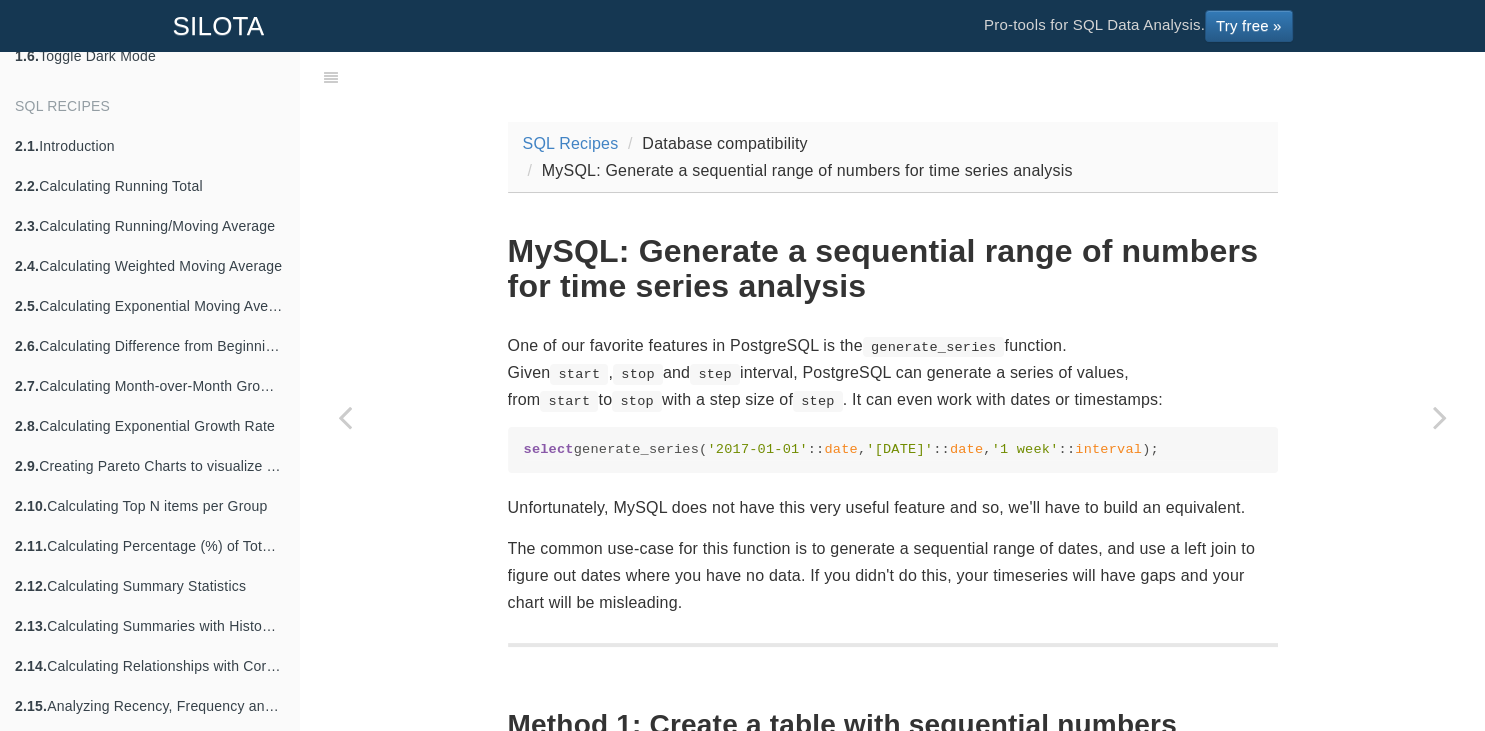 click on "Unfortunately, MySQL does not have this very useful feature and so, we'll have to build an equivalent." at bounding box center [893, 507] 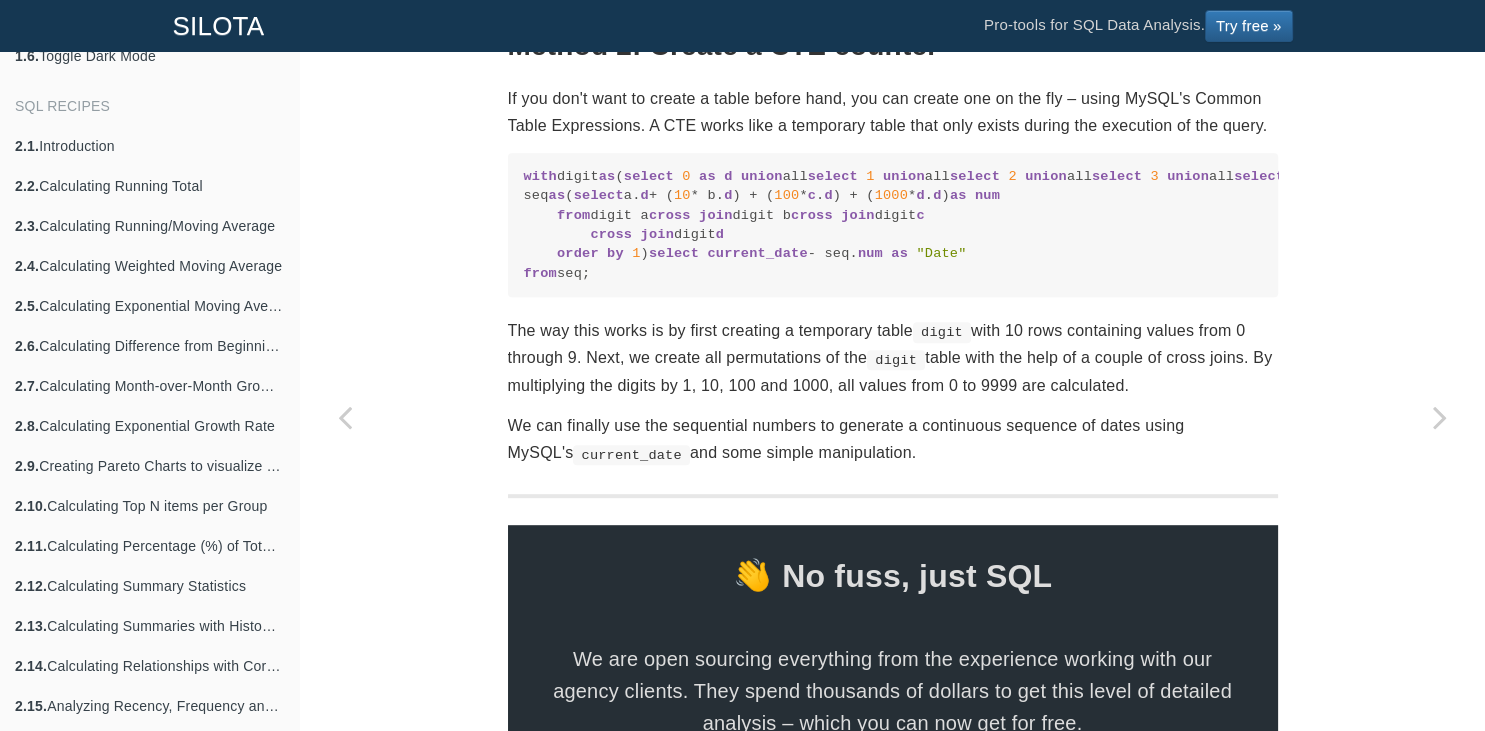 scroll, scrollTop: 960, scrollLeft: 0, axis: vertical 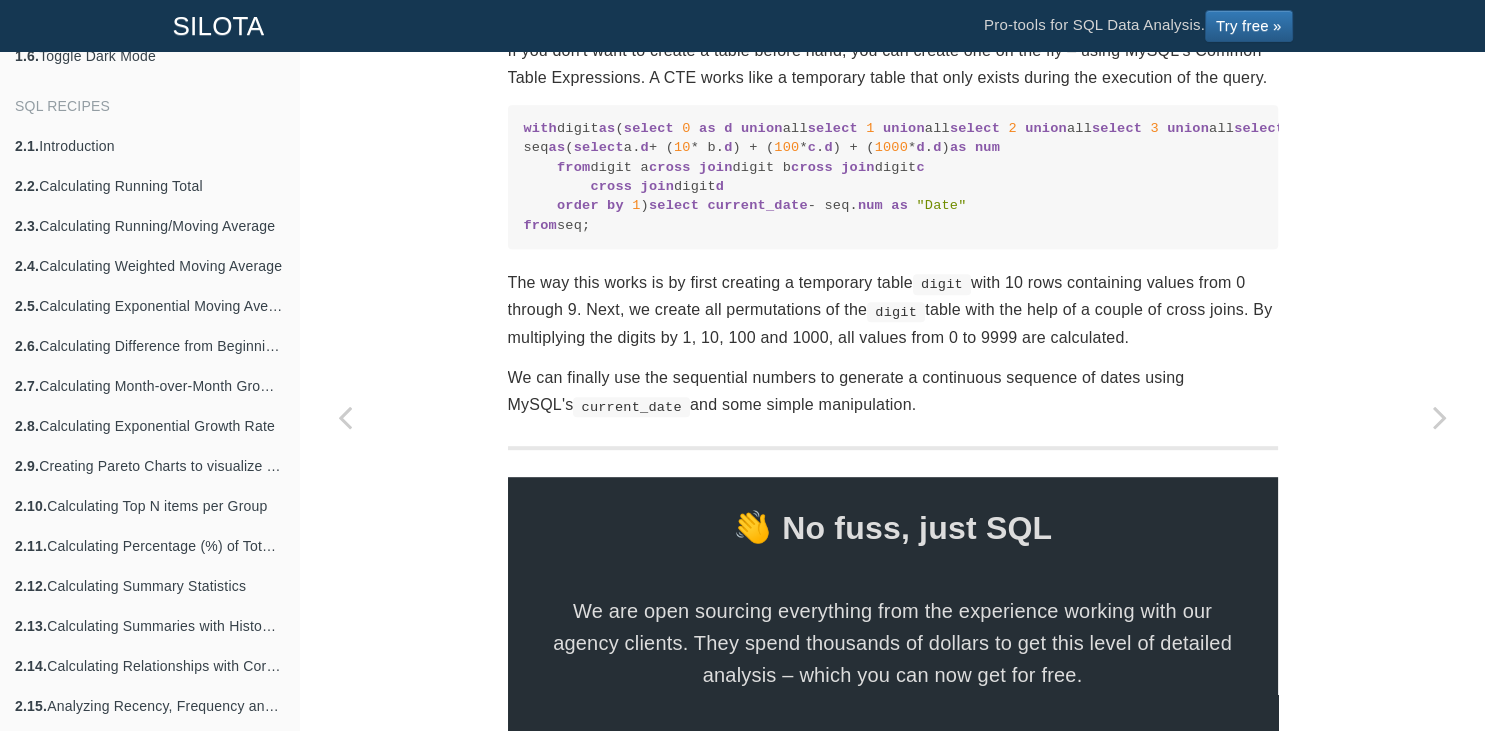 click on "with  digit  as  (
select   0   as   d   union  all
select   1   union  all  select   2   union  all  select   3   union  all
select   4   union  all  select   5   union  all  select   6   union  all
select   7   union  all  select   8   union  all  select   9
),
seq  as  (
select  a. d  + ( 10  * b. d ) + ( 100  *  c . d ) + ( 1000  *  d . d )  as   num
from  digit a
cross   join
digit b
cross   join
digit  c
cross   join
digit  d
order   by   1
)
select   current_date  - seq. num   as   "Date"
from  seq;" at bounding box center (893, 177) 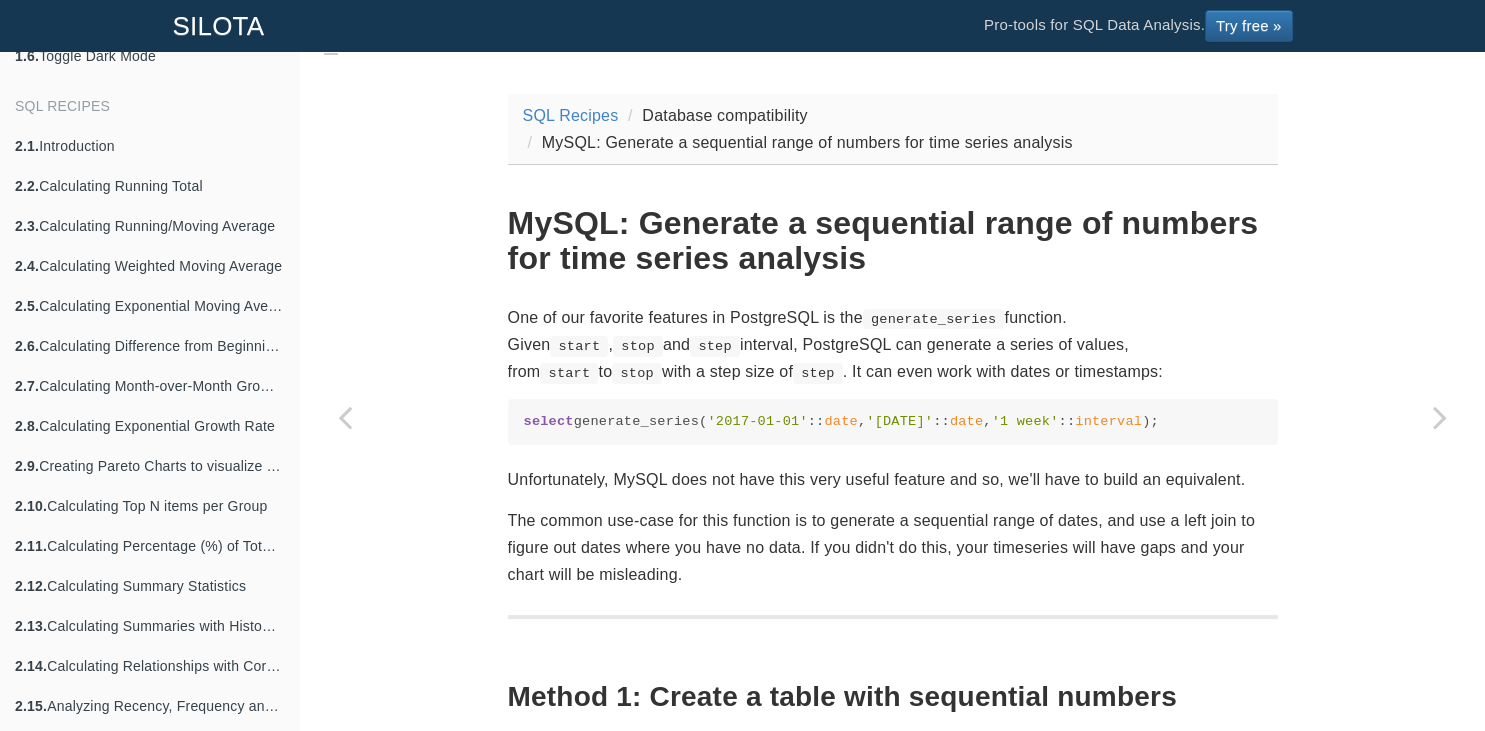 scroll, scrollTop: 0, scrollLeft: 0, axis: both 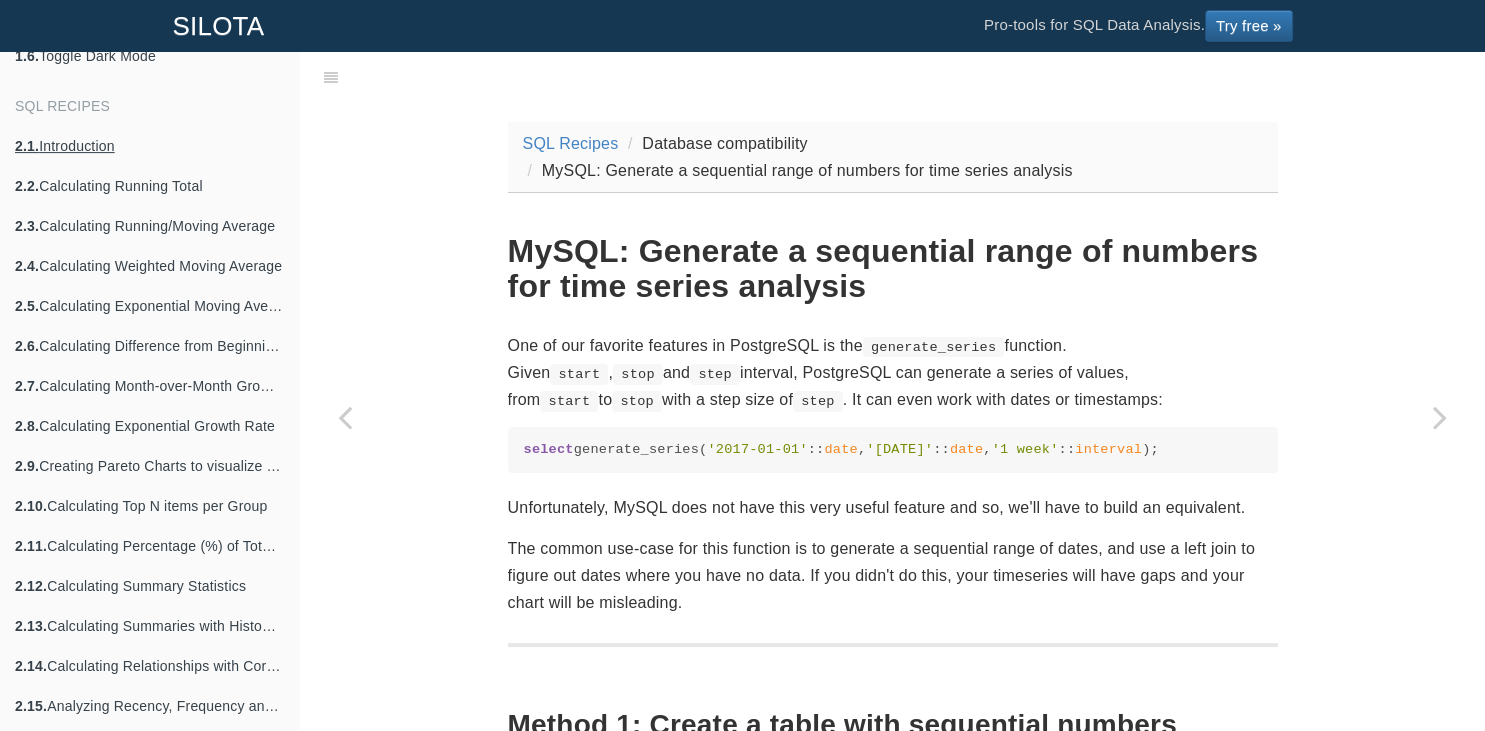 click on "2.1.
Introduction" at bounding box center (149, 146) 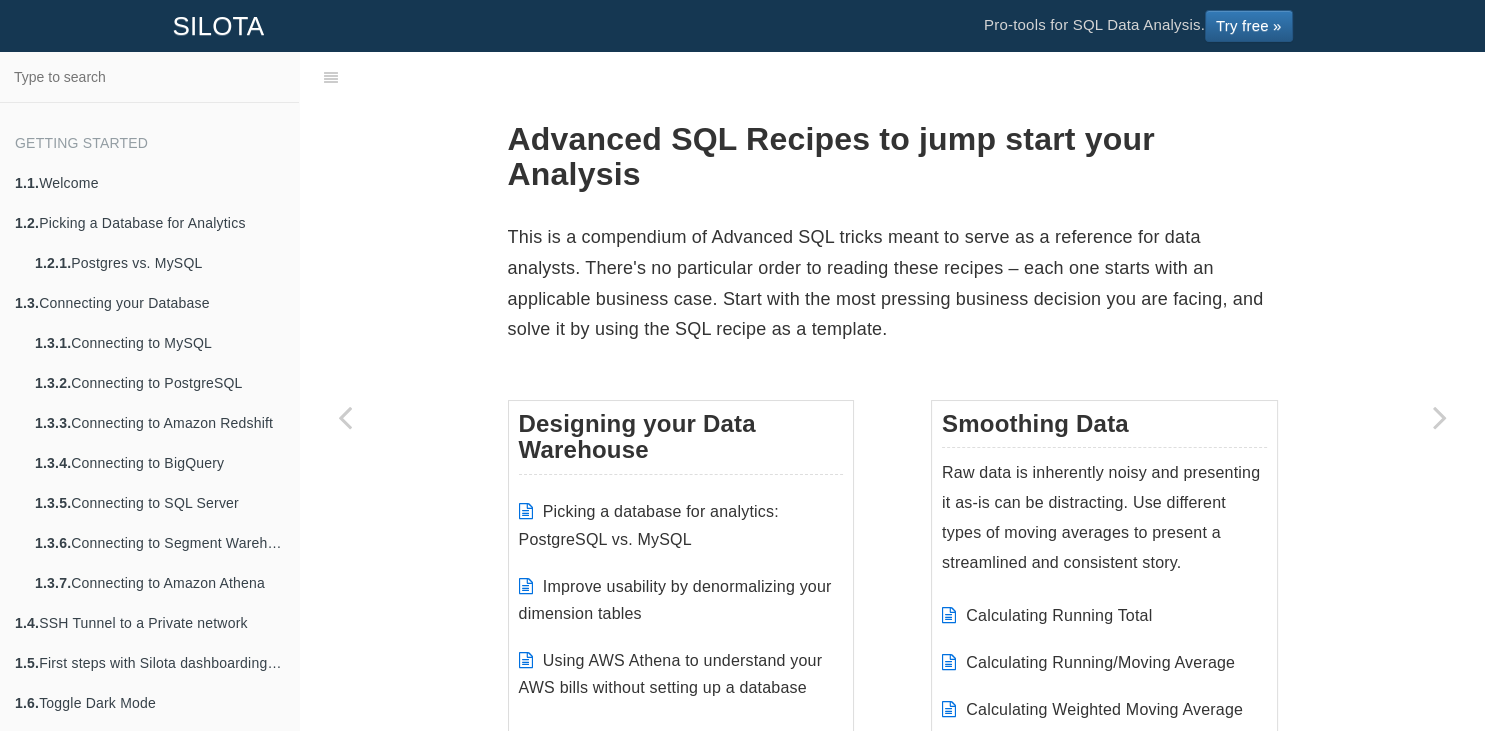 scroll, scrollTop: 647, scrollLeft: 0, axis: vertical 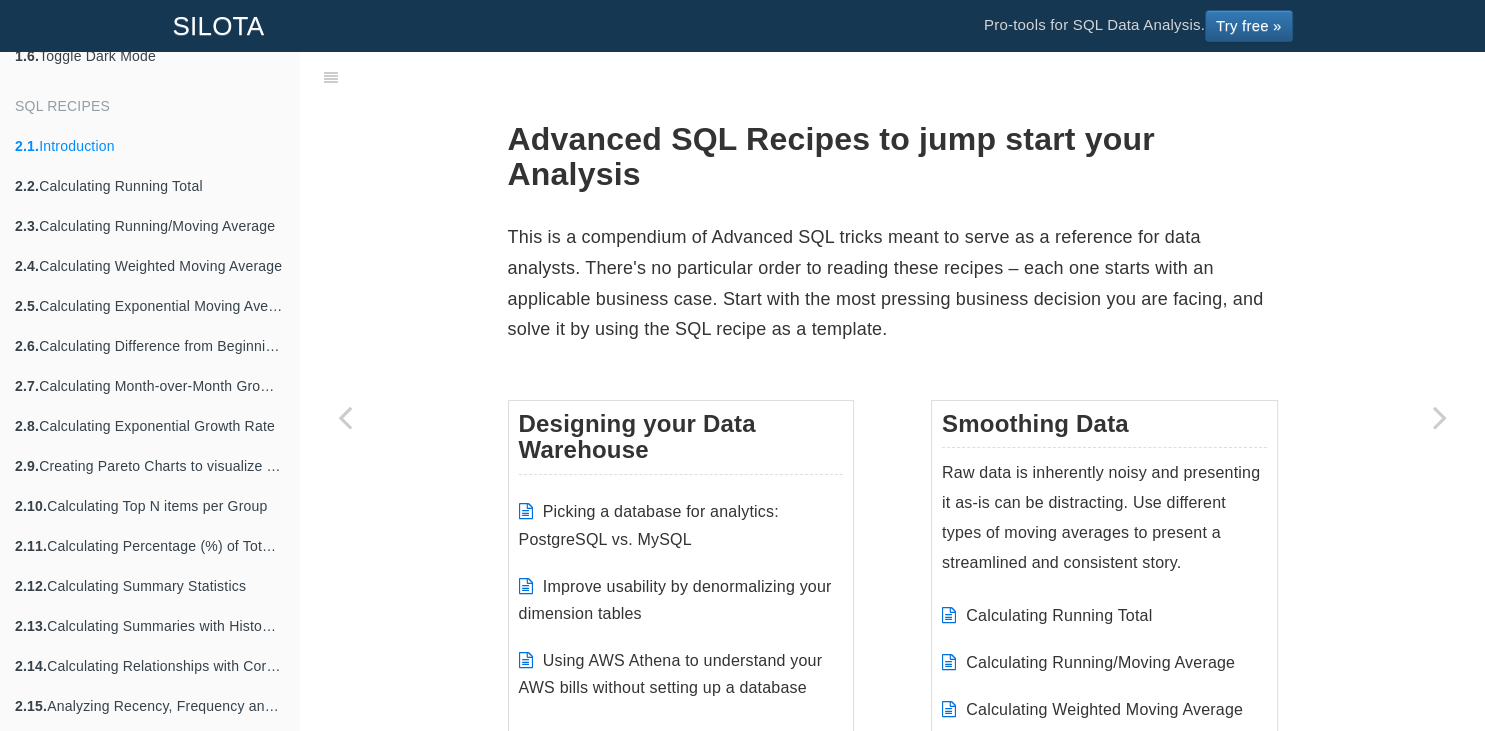 click on "This is a compendium of Advanced SQL tricks meant to serve as a reference for data analysts. There's no particular order to reading these recipes – each one starts with an applicable business case. Start with the most pressing business decision you are facing, and solve it by using the SQL recipe as a template." at bounding box center [893, 283] 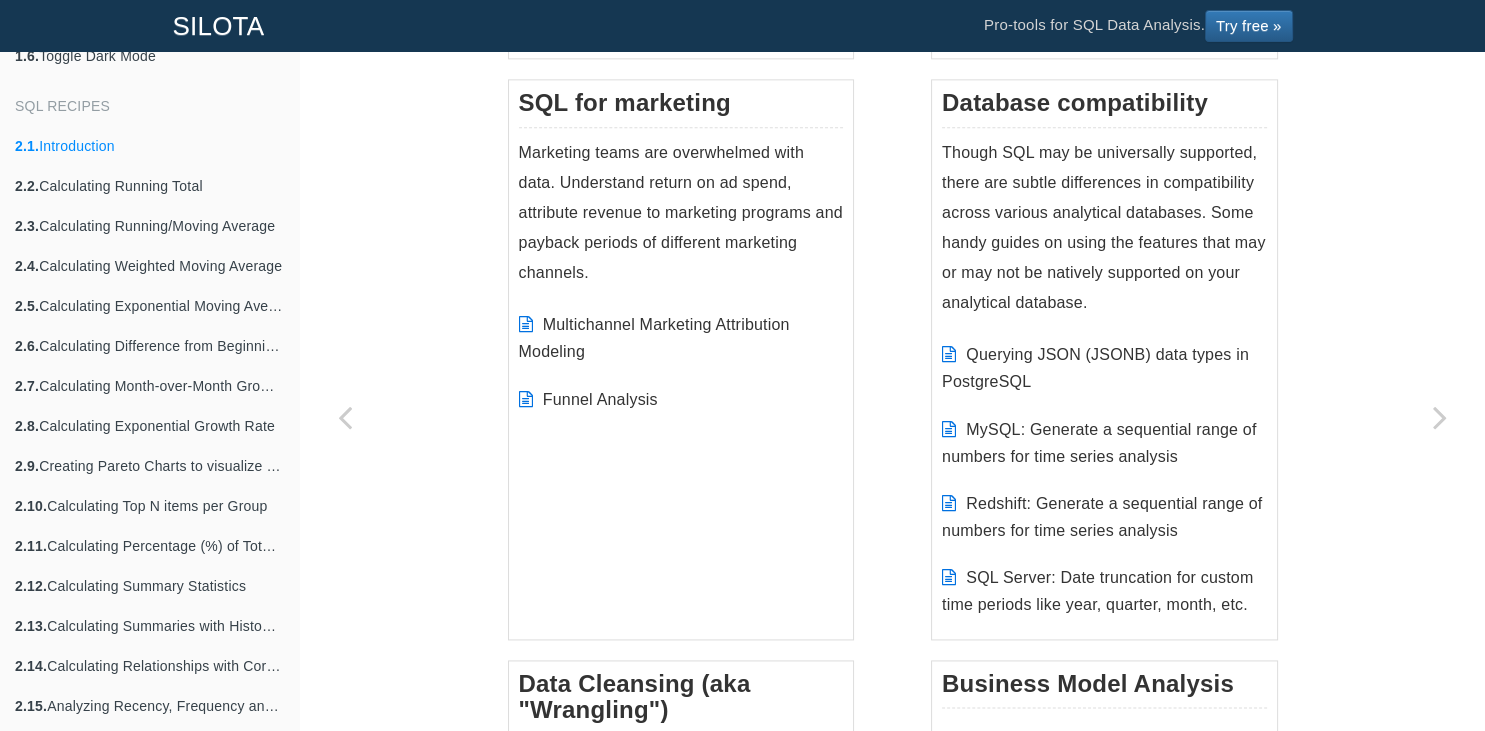 scroll, scrollTop: 2688, scrollLeft: 0, axis: vertical 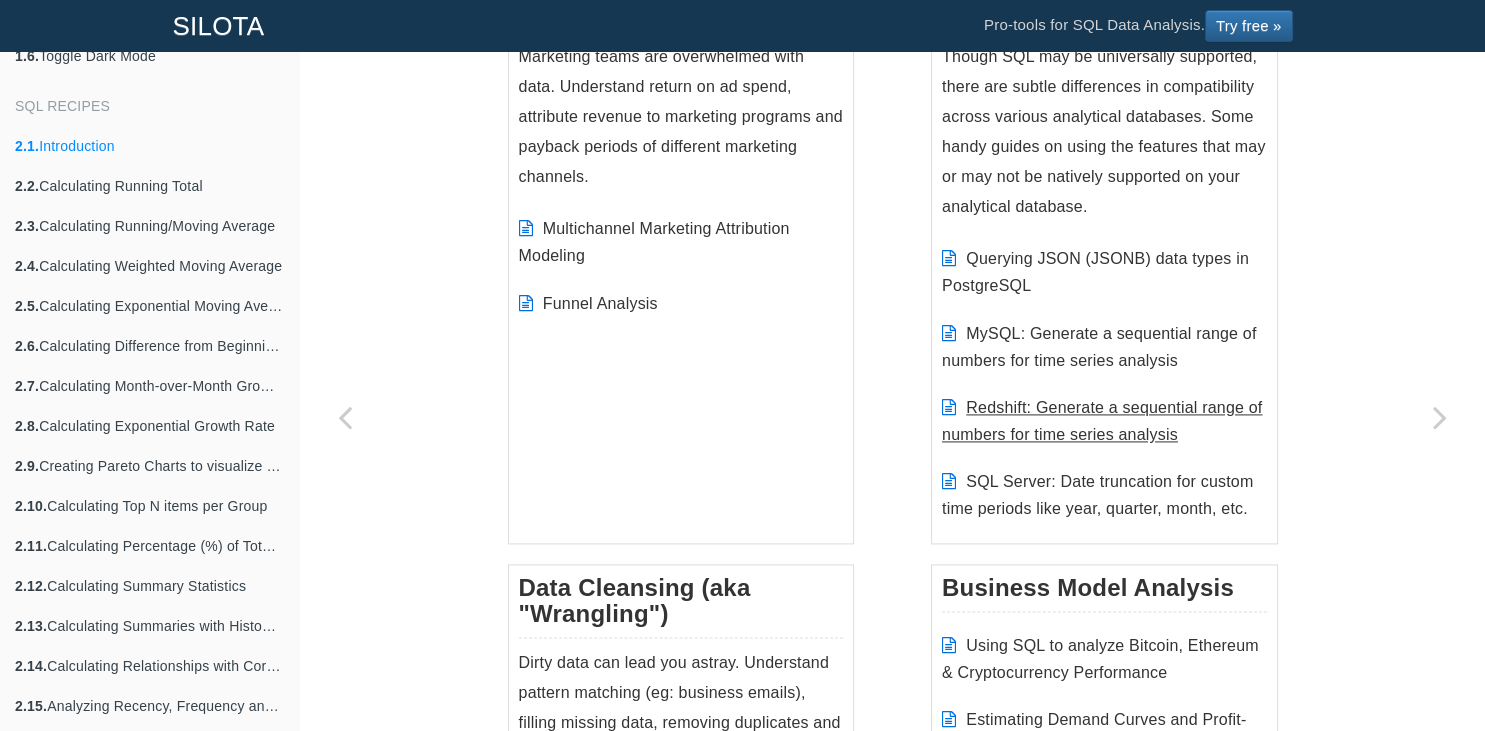 click on "Redshift: Generate a sequential range of numbers for time series analysis" at bounding box center (1102, 421) 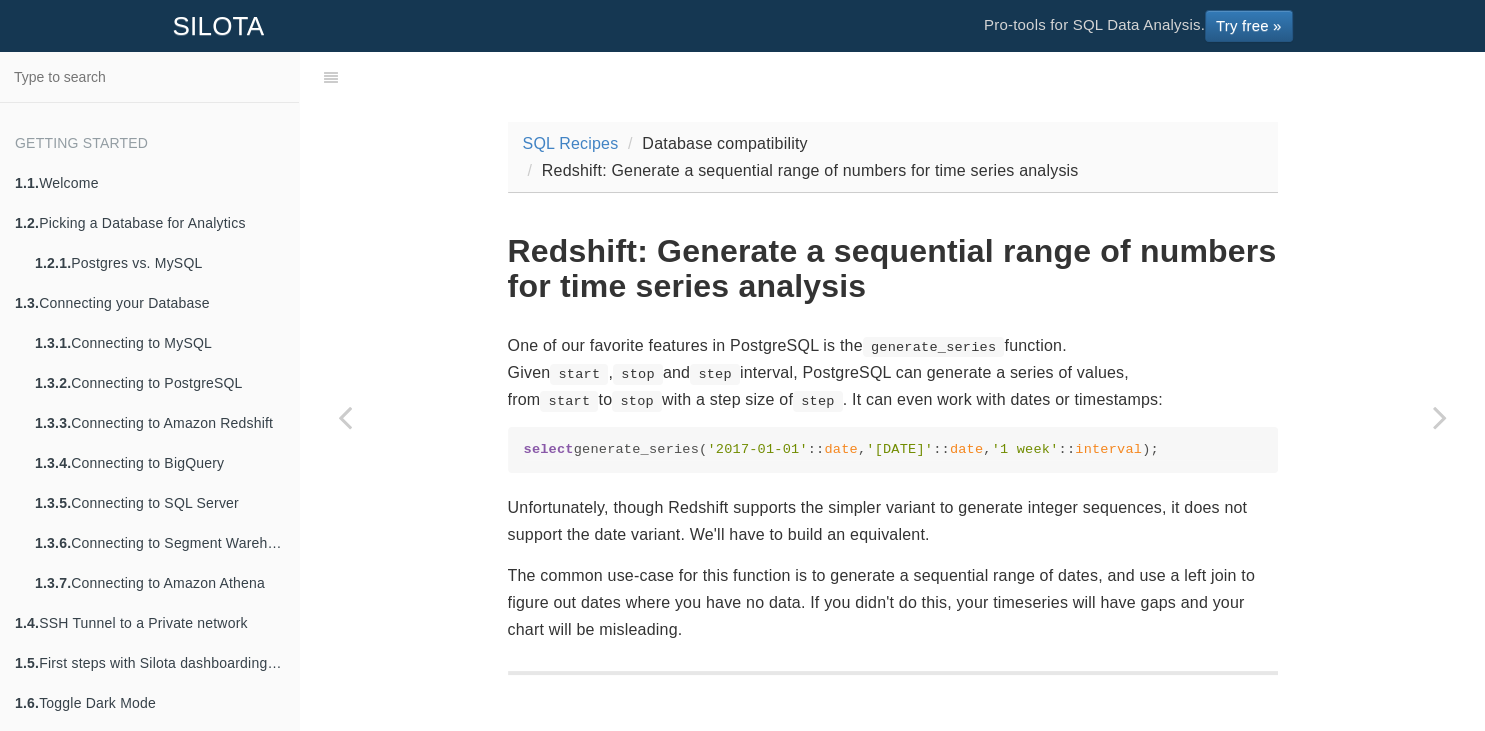 scroll, scrollTop: 647, scrollLeft: 0, axis: vertical 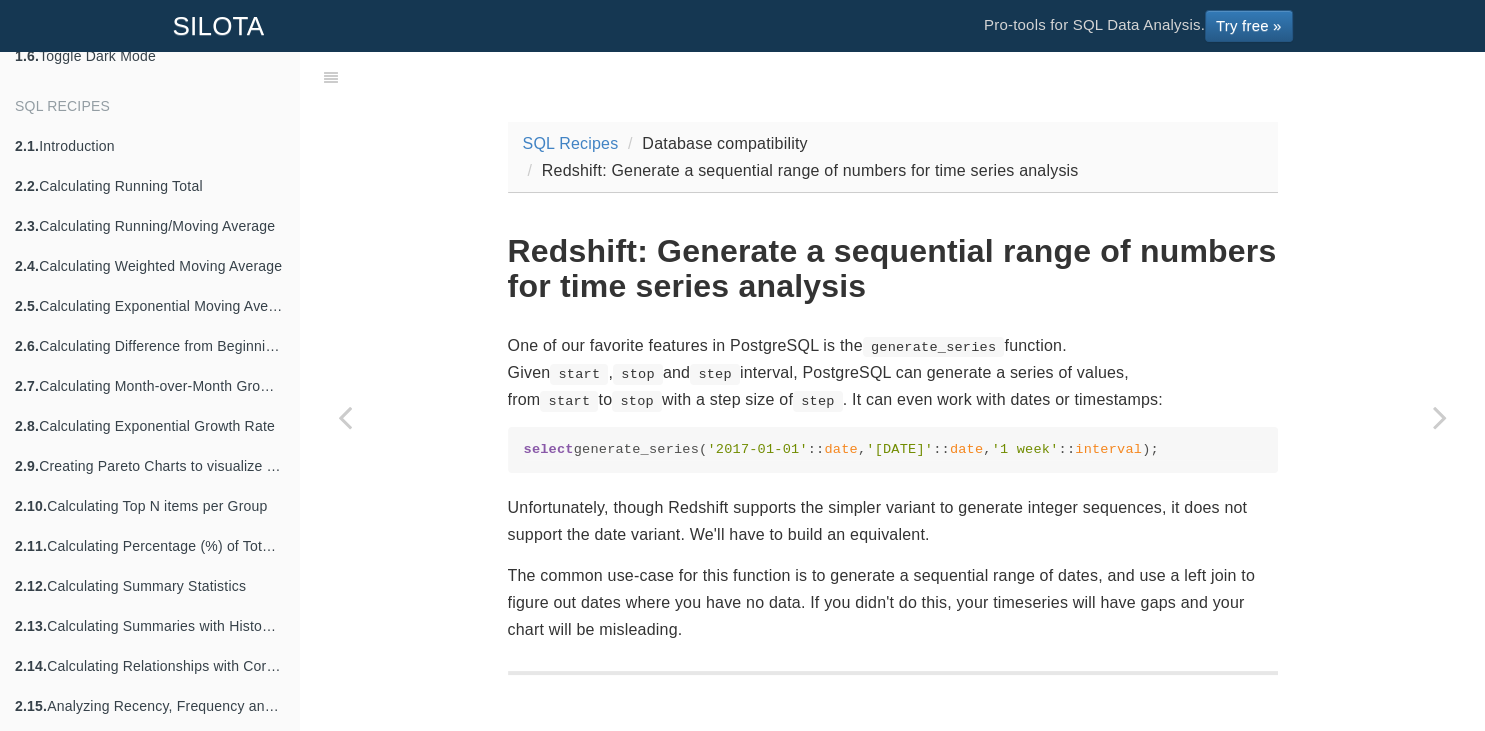click on "One of our favorite features in PostgreSQL is the  generate_series  function. Given  start ,  stop  and  step  interval, PostgreSQL can generate a series of values, from  start  to  stop  with a step size of  step . It can even work with dates or timestamps:" at bounding box center (893, 373) 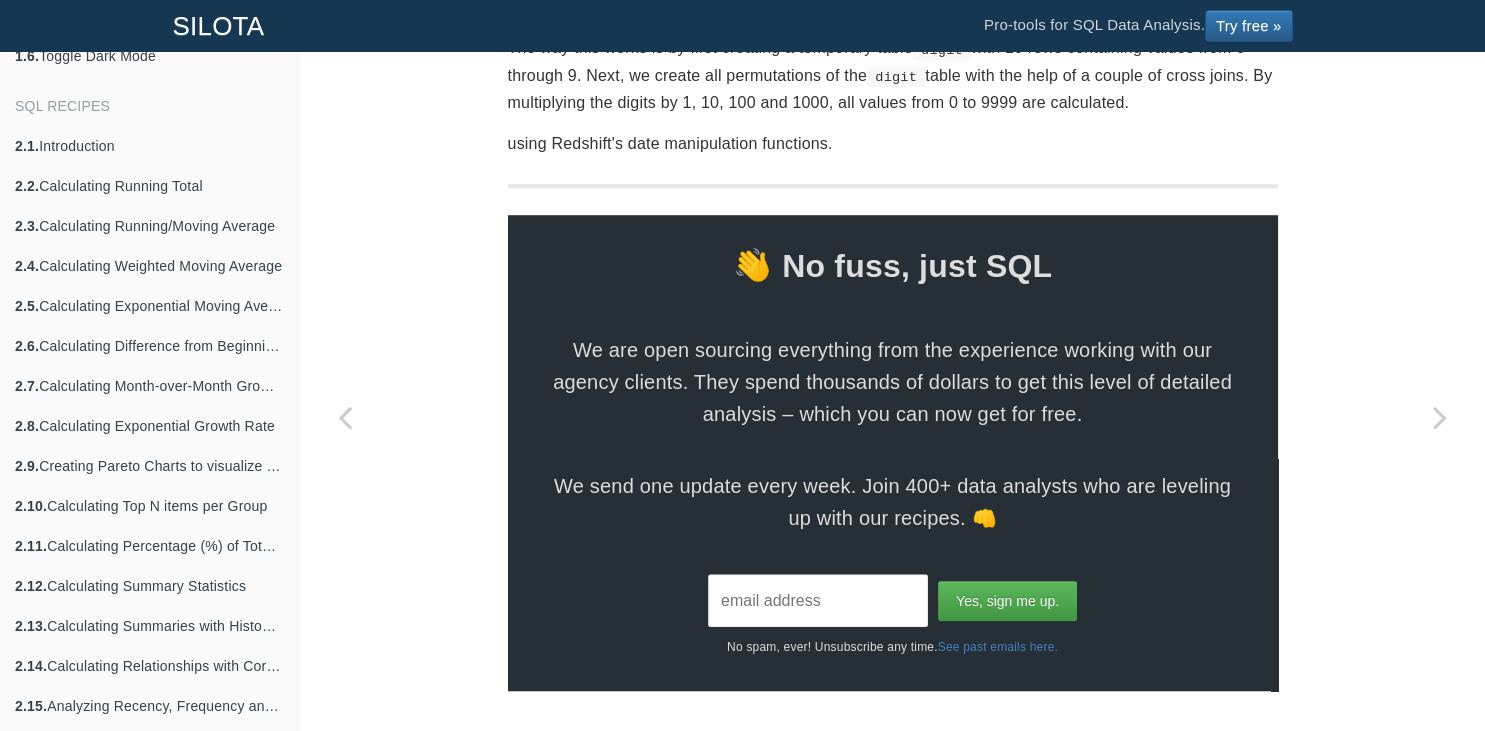 scroll, scrollTop: 1807, scrollLeft: 0, axis: vertical 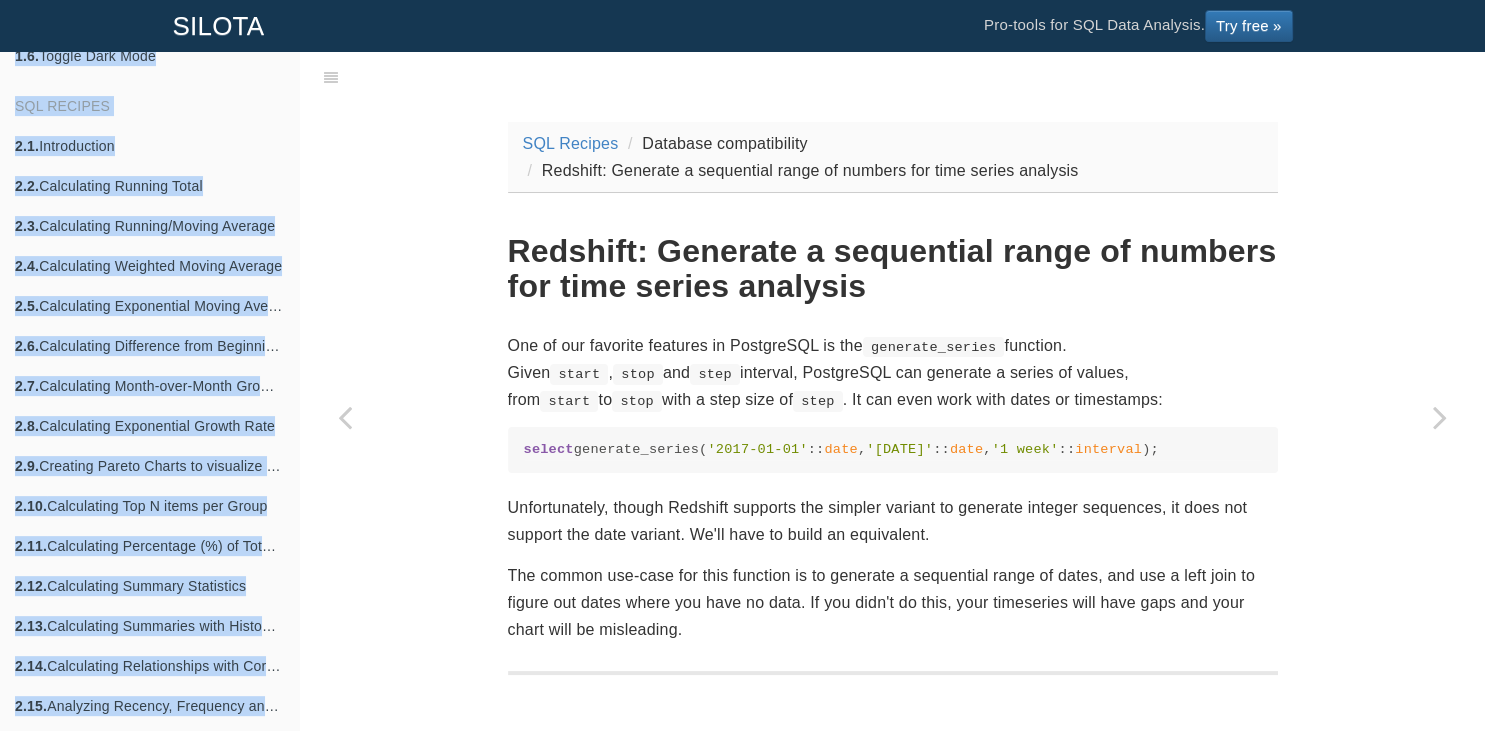 drag, startPoint x: 738, startPoint y: 154, endPoint x: 509, endPoint y: 241, distance: 244.96939 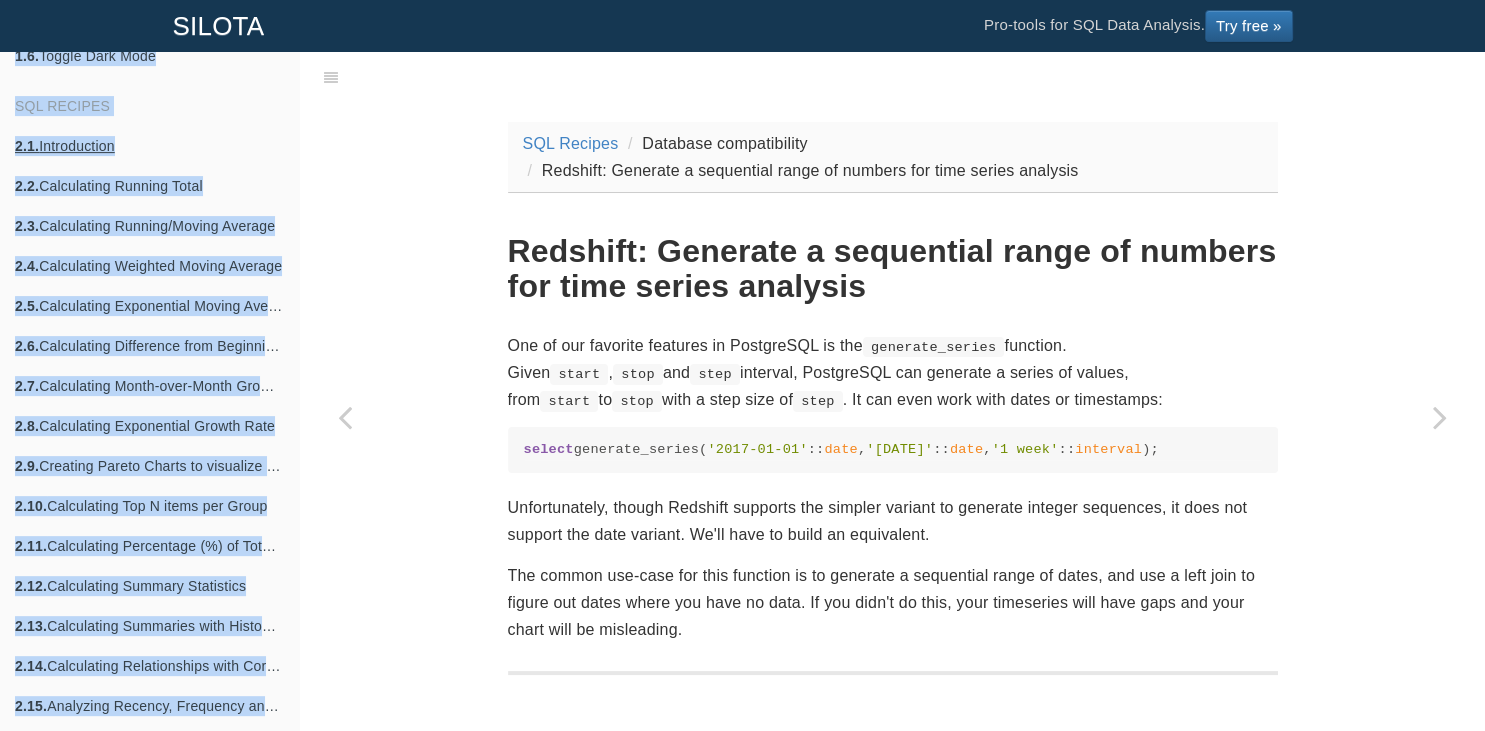 click on "2.1.
Introduction" at bounding box center (149, 146) 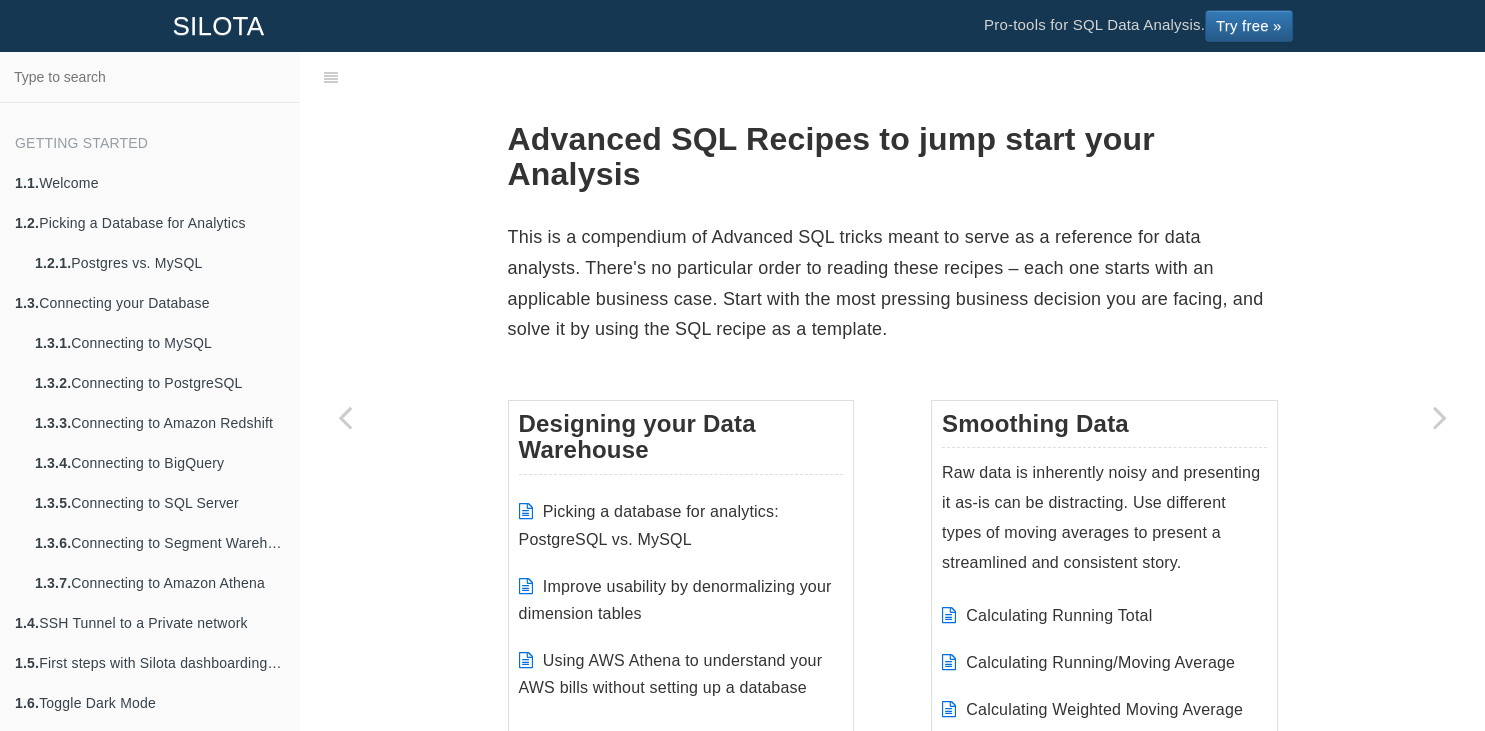 scroll, scrollTop: 647, scrollLeft: 0, axis: vertical 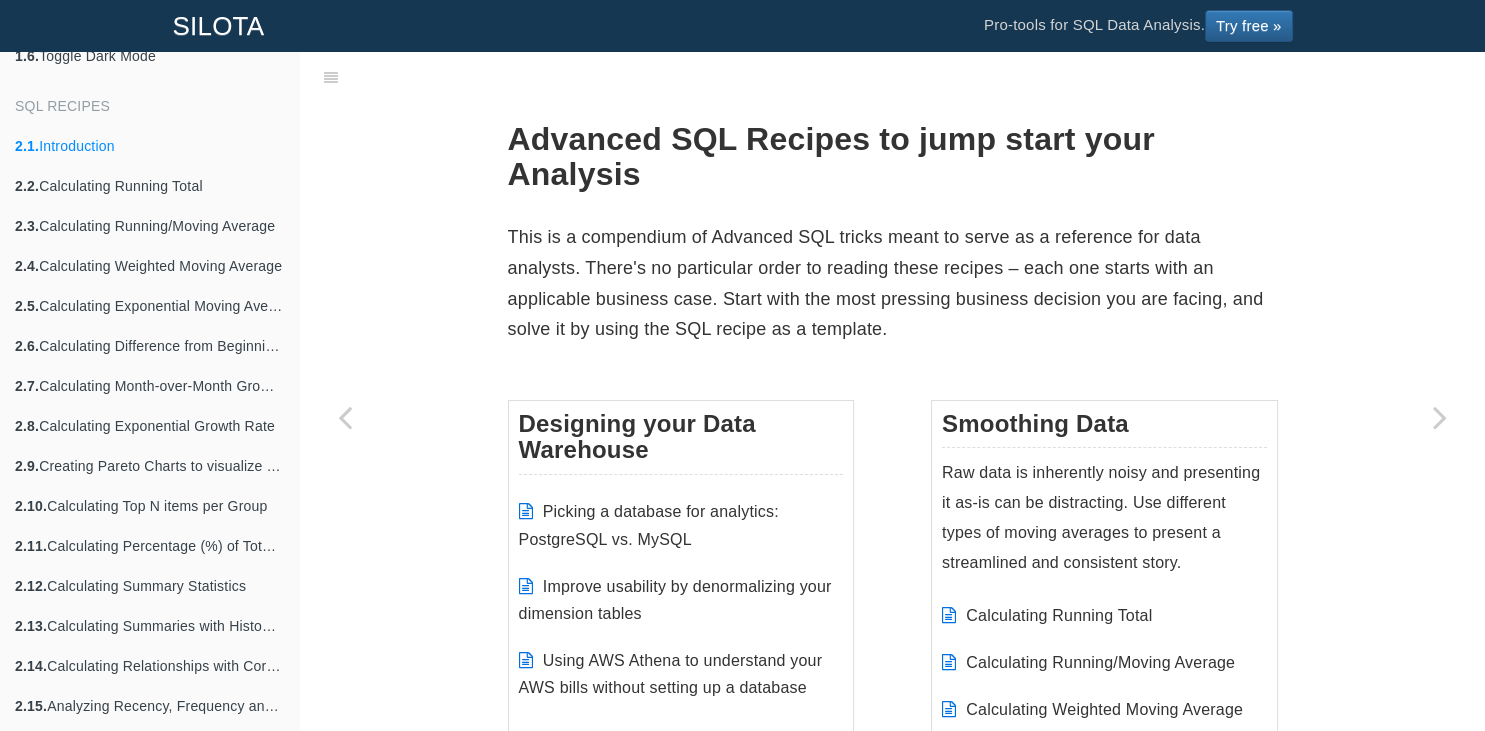 click on "This is a compendium of Advanced SQL tricks meant to serve as a reference for data analysts. There's no particular order to reading these recipes – each one starts with an applicable business case. Start with the most pressing business decision you are facing, and solve it by using the SQL recipe as a template." at bounding box center (893, 283) 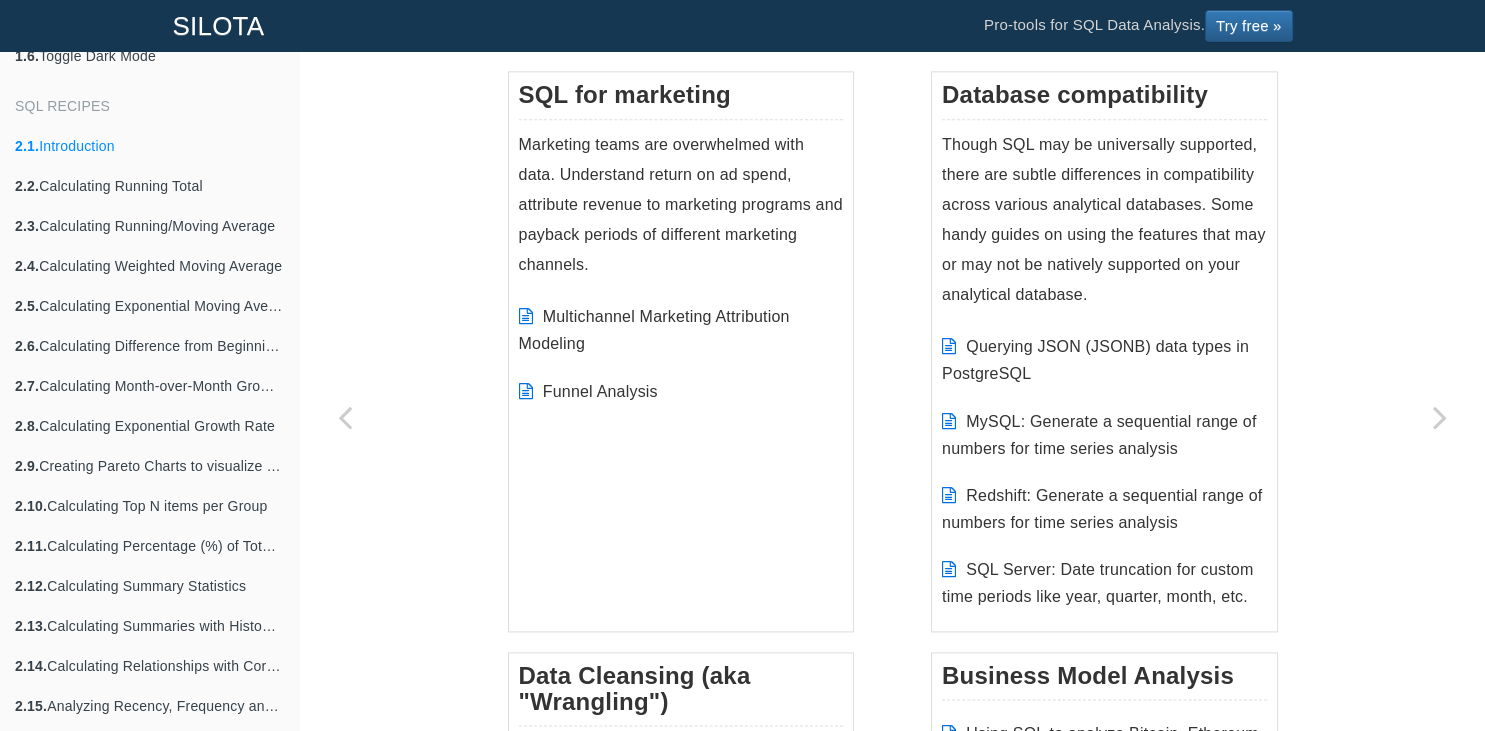 scroll, scrollTop: 2688, scrollLeft: 0, axis: vertical 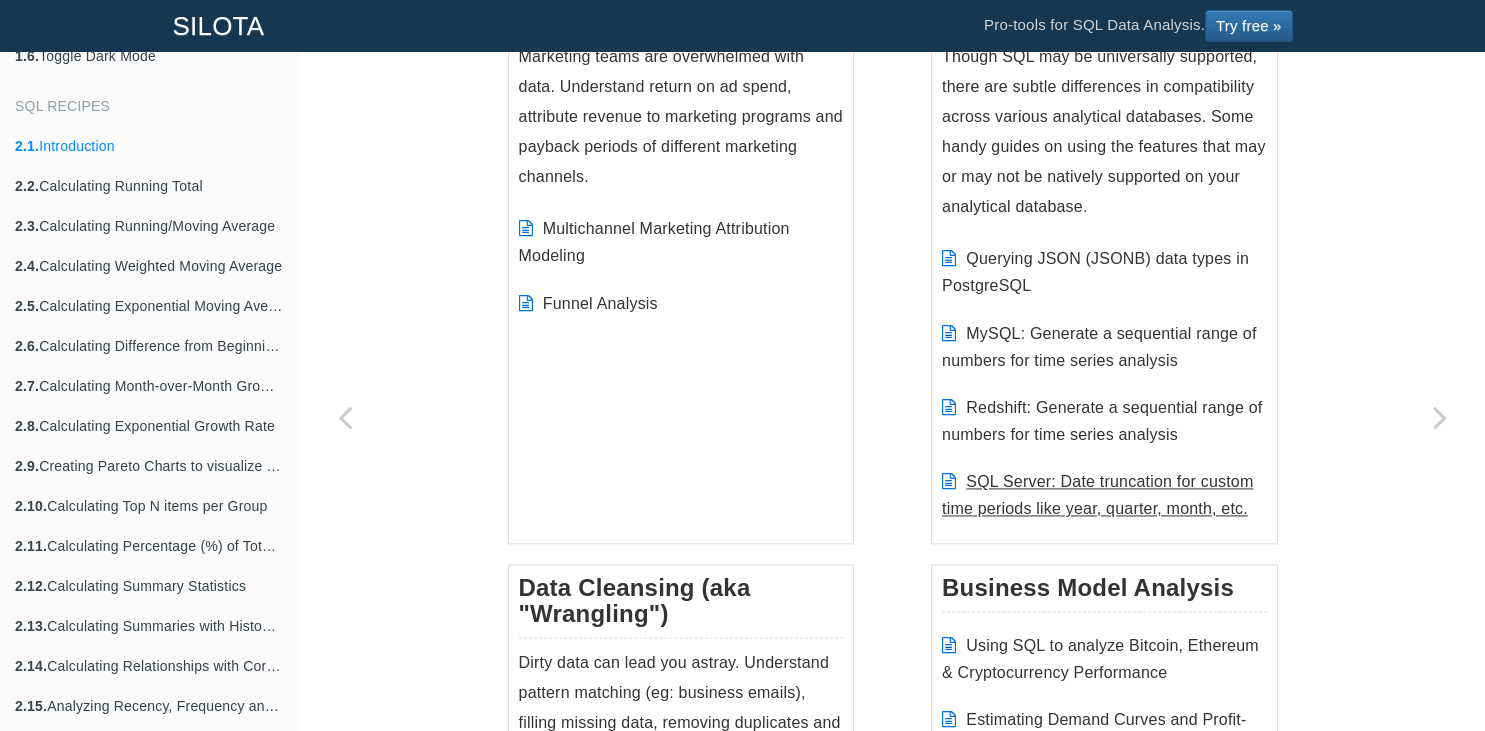 click on "SQL Server: Date truncation for custom time periods like year, quarter, month, etc." at bounding box center (1097, 495) 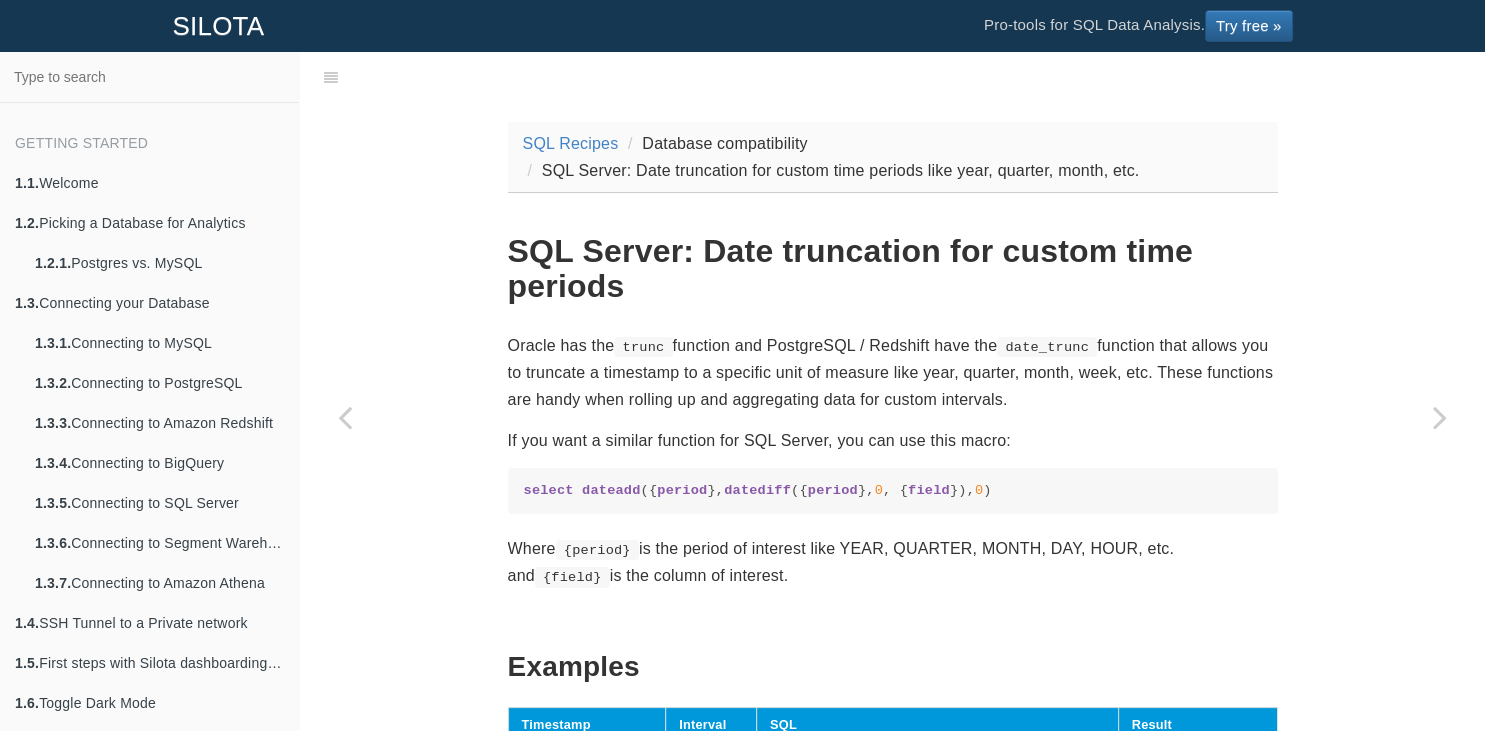 scroll, scrollTop: 647, scrollLeft: 0, axis: vertical 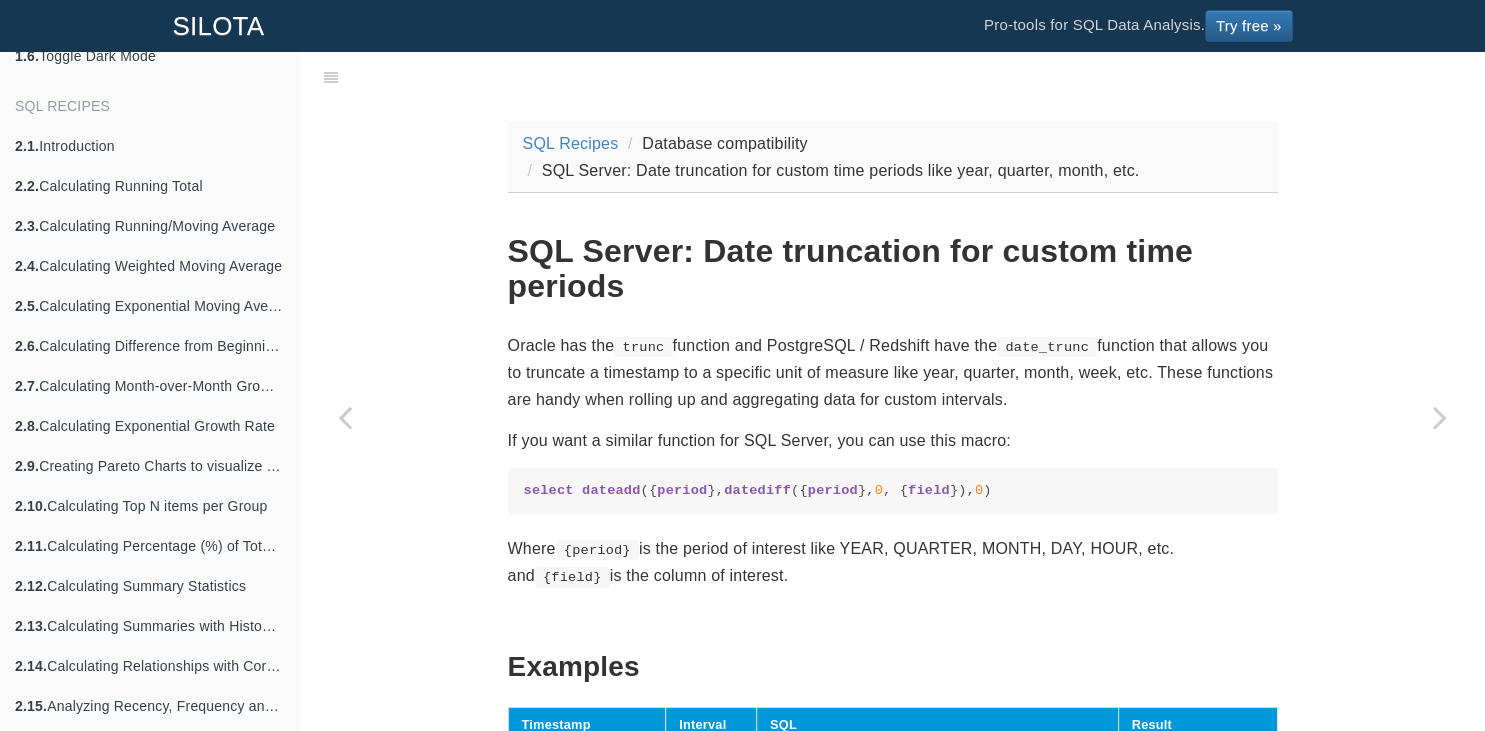click on "Oracle has the  trunc  function and PostgreSQL / Redshift have the  date_trunc  function that allows you to truncate a timestamp to a specific unit of measure like year, quarter, month, week, etc. These functions are handy when rolling up and aggregating data for custom intervals." at bounding box center (893, 373) 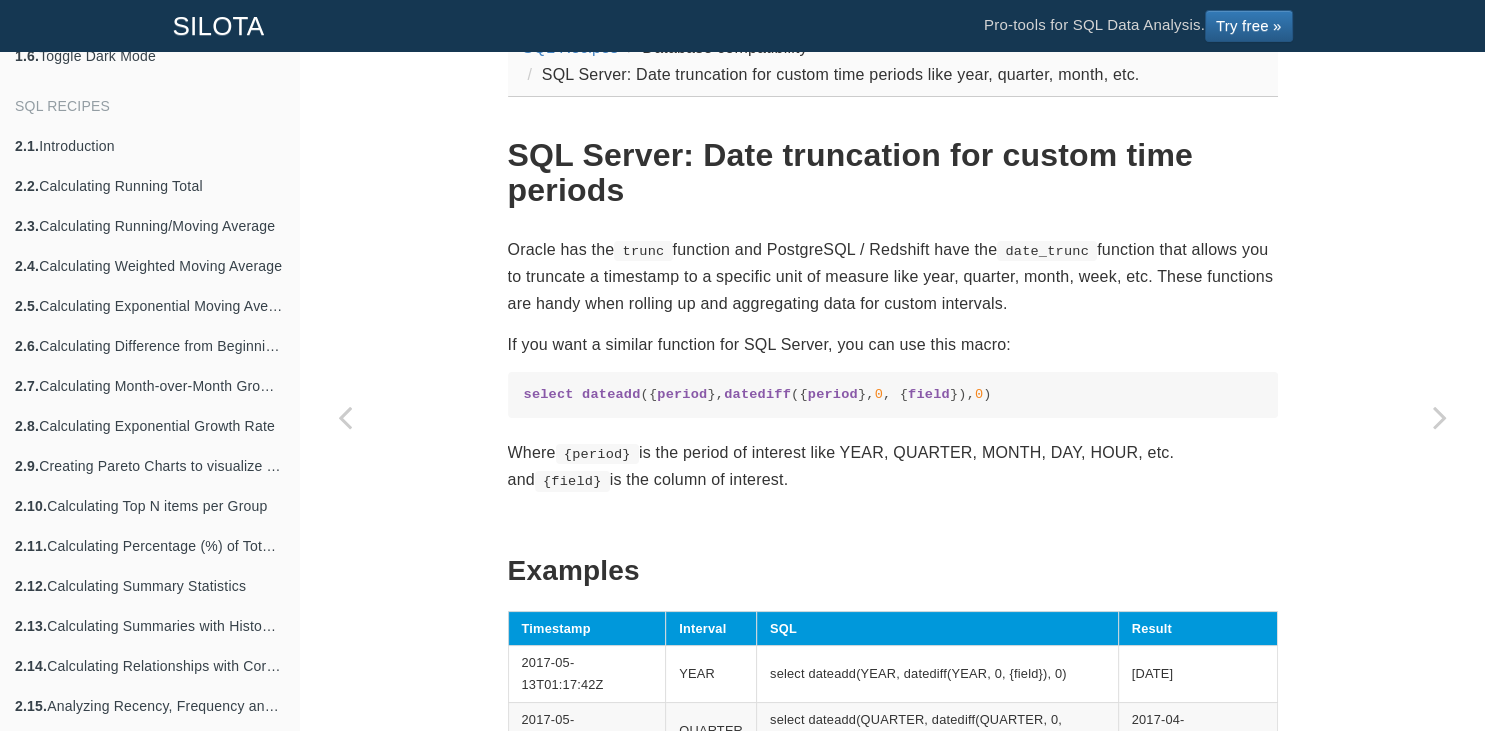 scroll, scrollTop: 144, scrollLeft: 0, axis: vertical 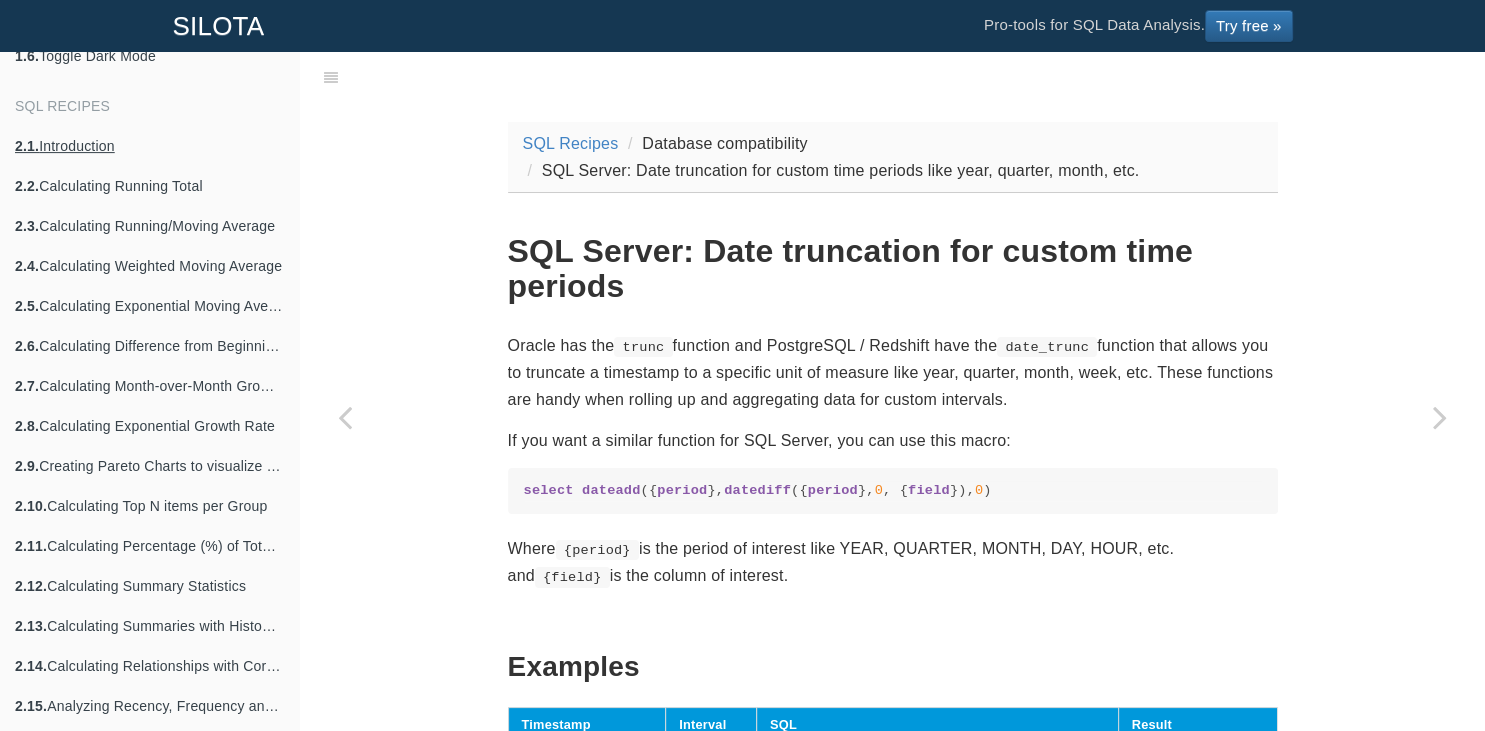 click on "2.1.
Introduction" at bounding box center [149, 146] 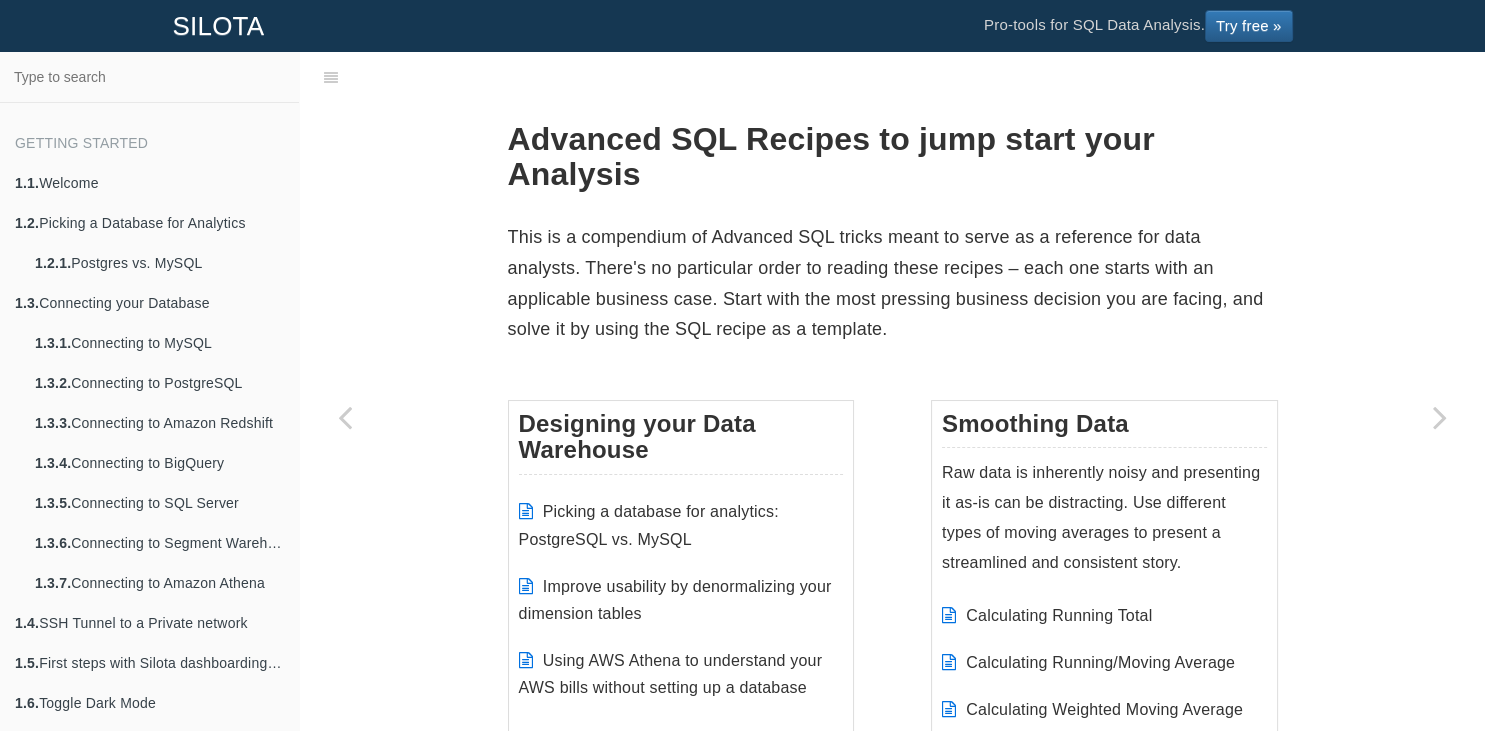 scroll, scrollTop: 647, scrollLeft: 0, axis: vertical 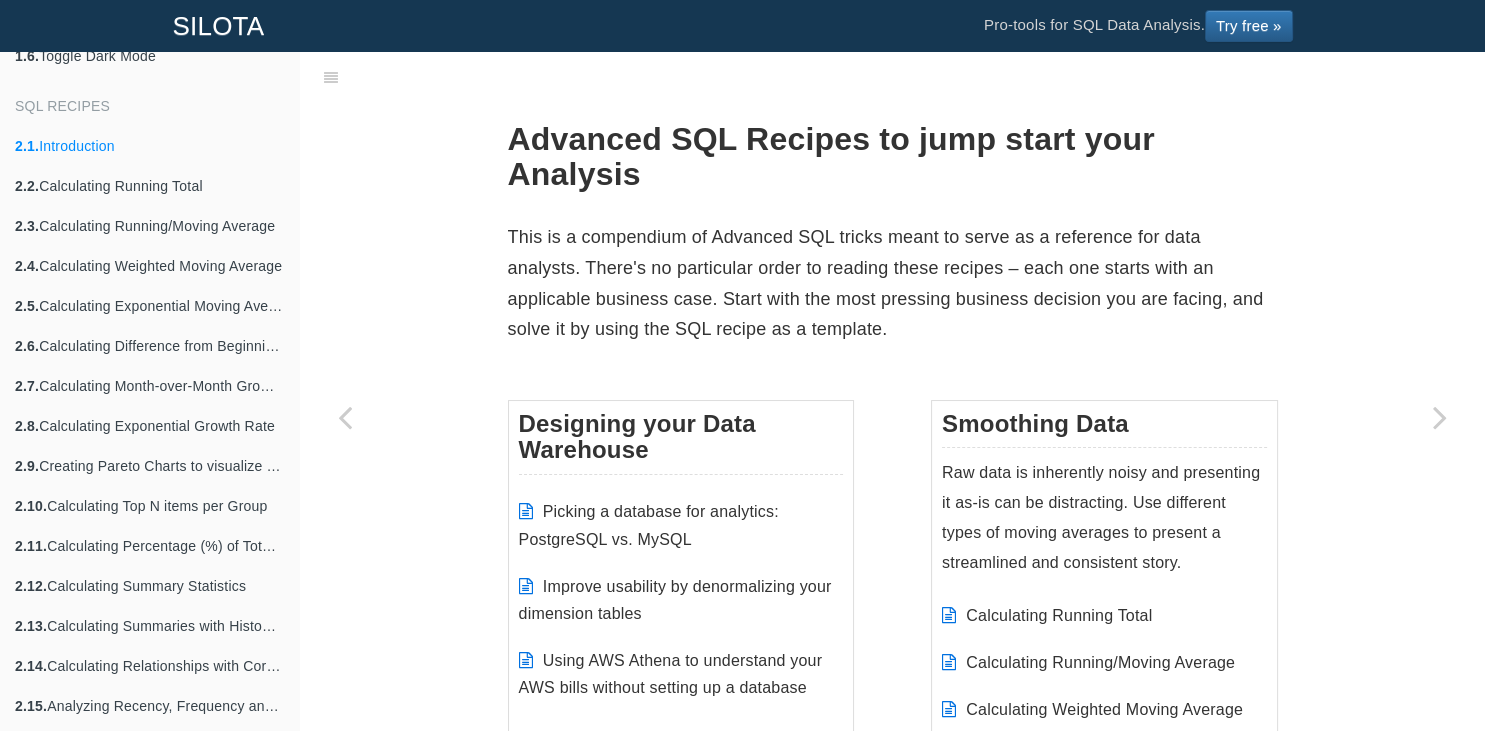 click on "Advanced SQL Recipes to jump start your Analysis
This is a compendium of Advanced SQL tricks meant to serve as a reference for data analysts. There's no particular order to reading these recipes – each one starts with an applicable business case. Start with the most pressing business decision you are facing, and solve it by using the SQL recipe as a template.
Designing your Data Warehouse
Picking a database for analytics: PostgreSQL vs. MySQL
Improve usability by denormalizing your dimension tables
Using AWS Athena to understand your AWS bills without setting up a database
Smoothing Data
Calculating Running Total
Calculating Running/Moving Average" at bounding box center [892, 2605] 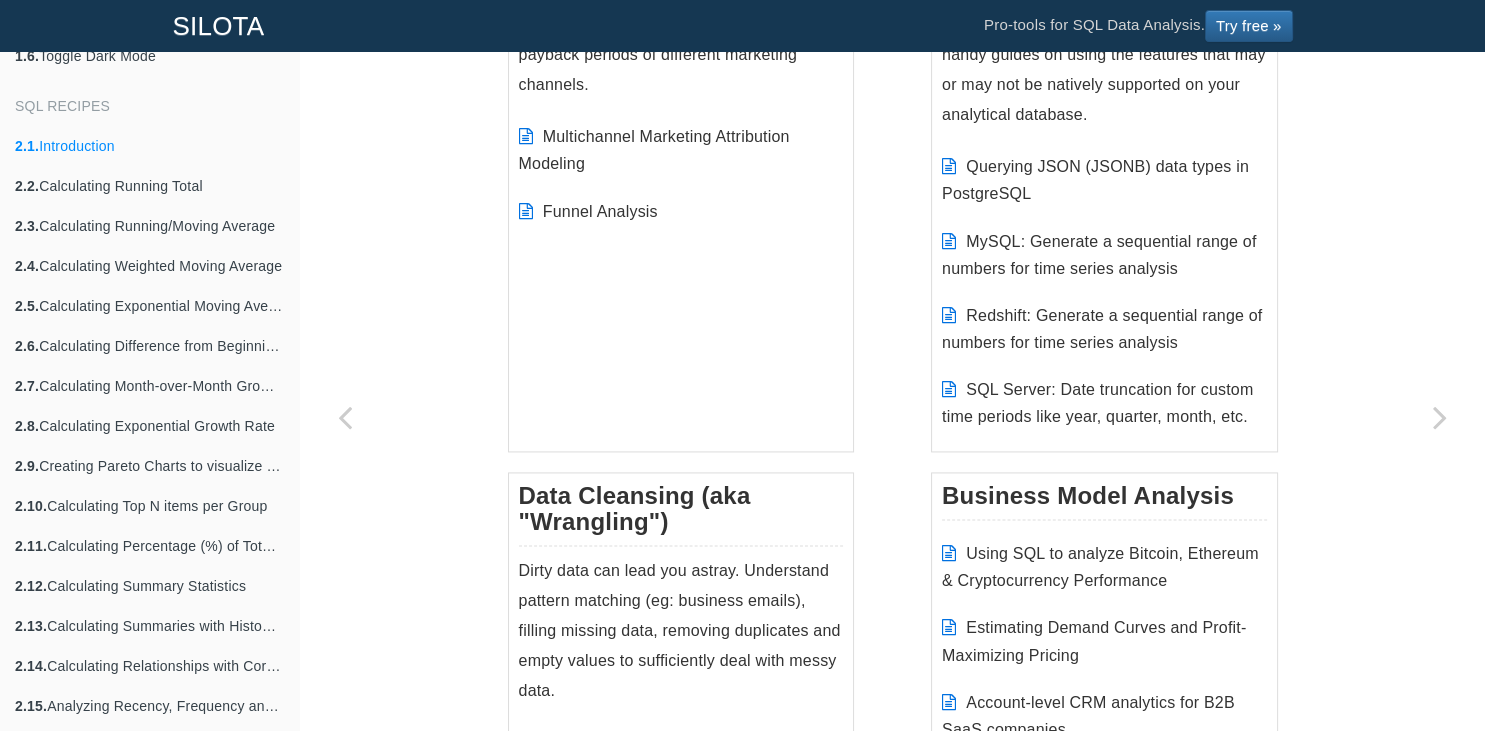 scroll, scrollTop: 2832, scrollLeft: 0, axis: vertical 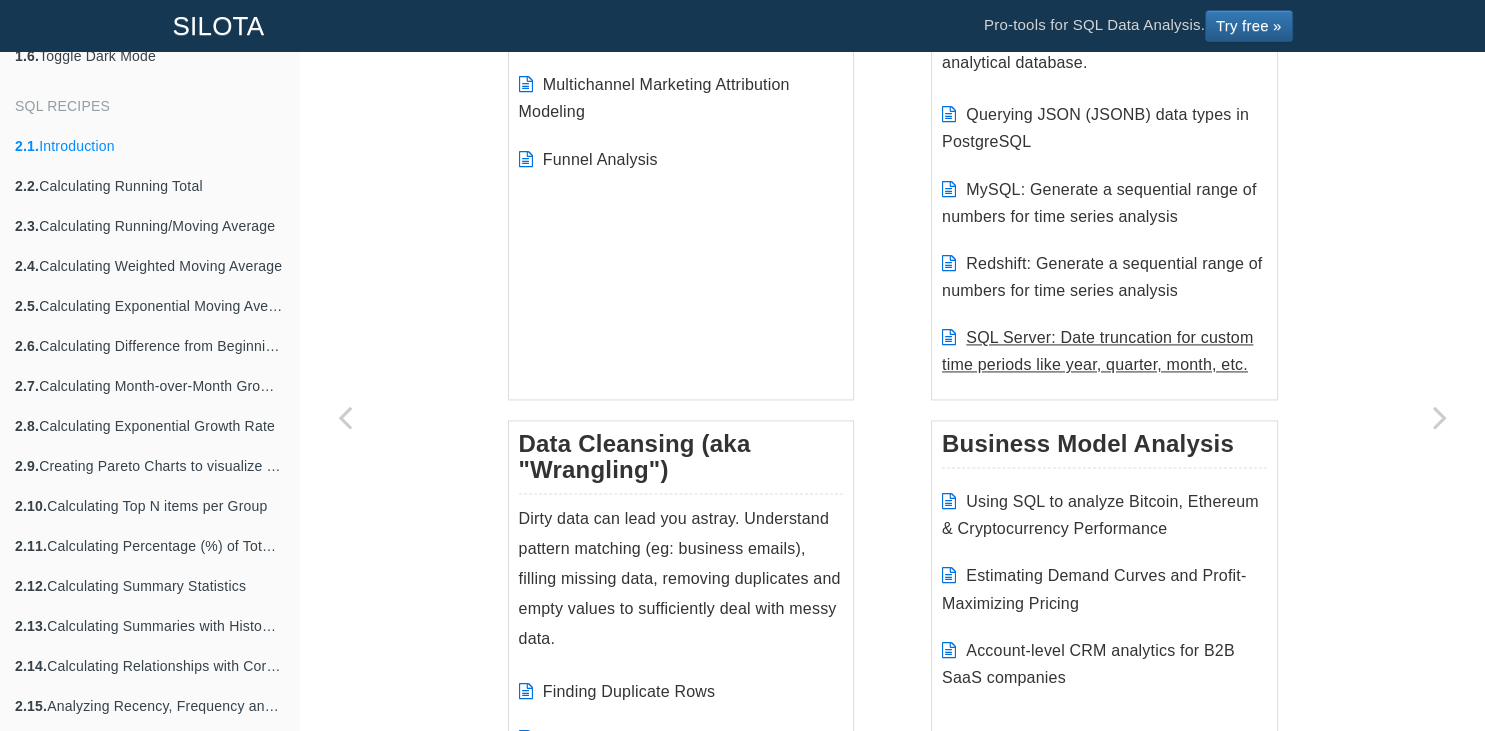 click on "SQL Server: Date truncation for custom time periods like year, quarter, month, etc." at bounding box center [1097, 351] 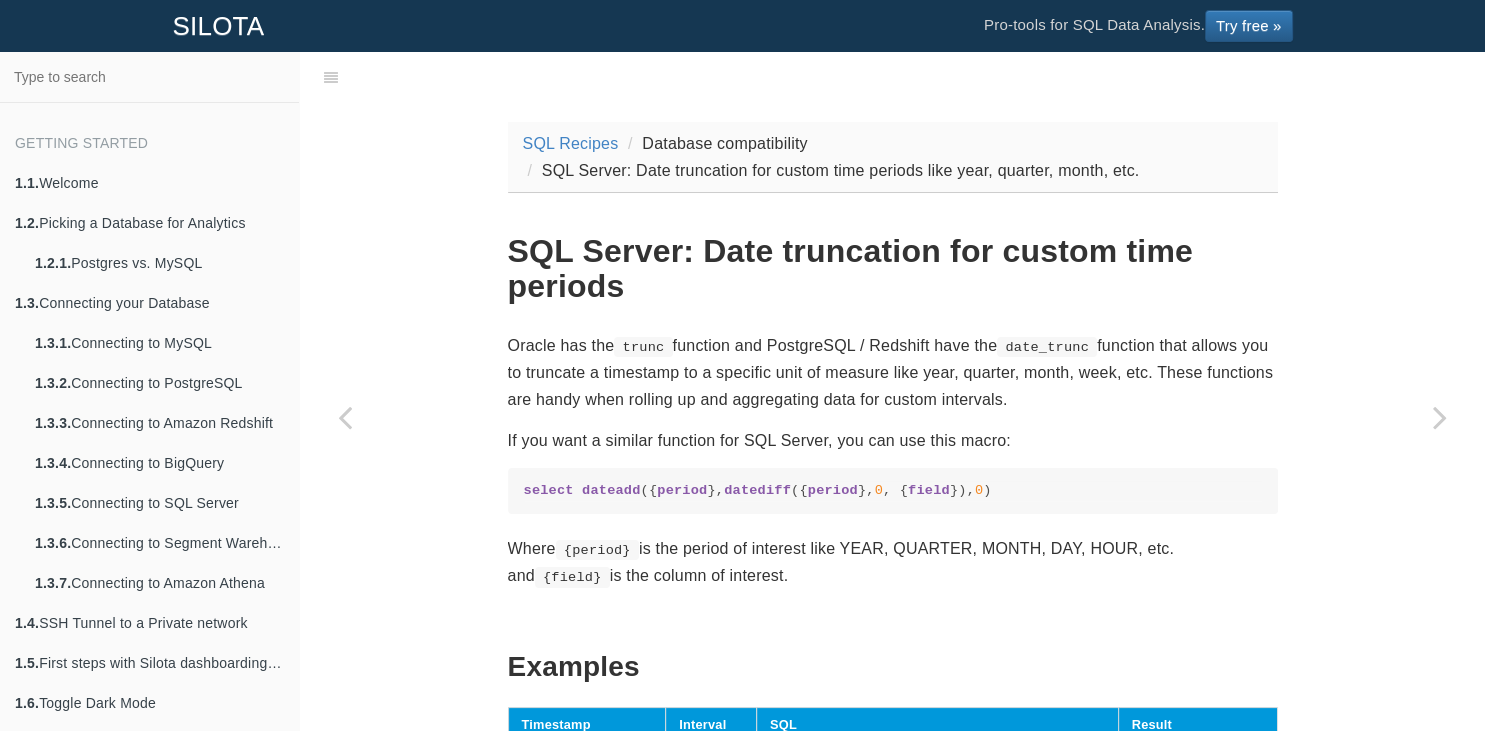scroll, scrollTop: 647, scrollLeft: 0, axis: vertical 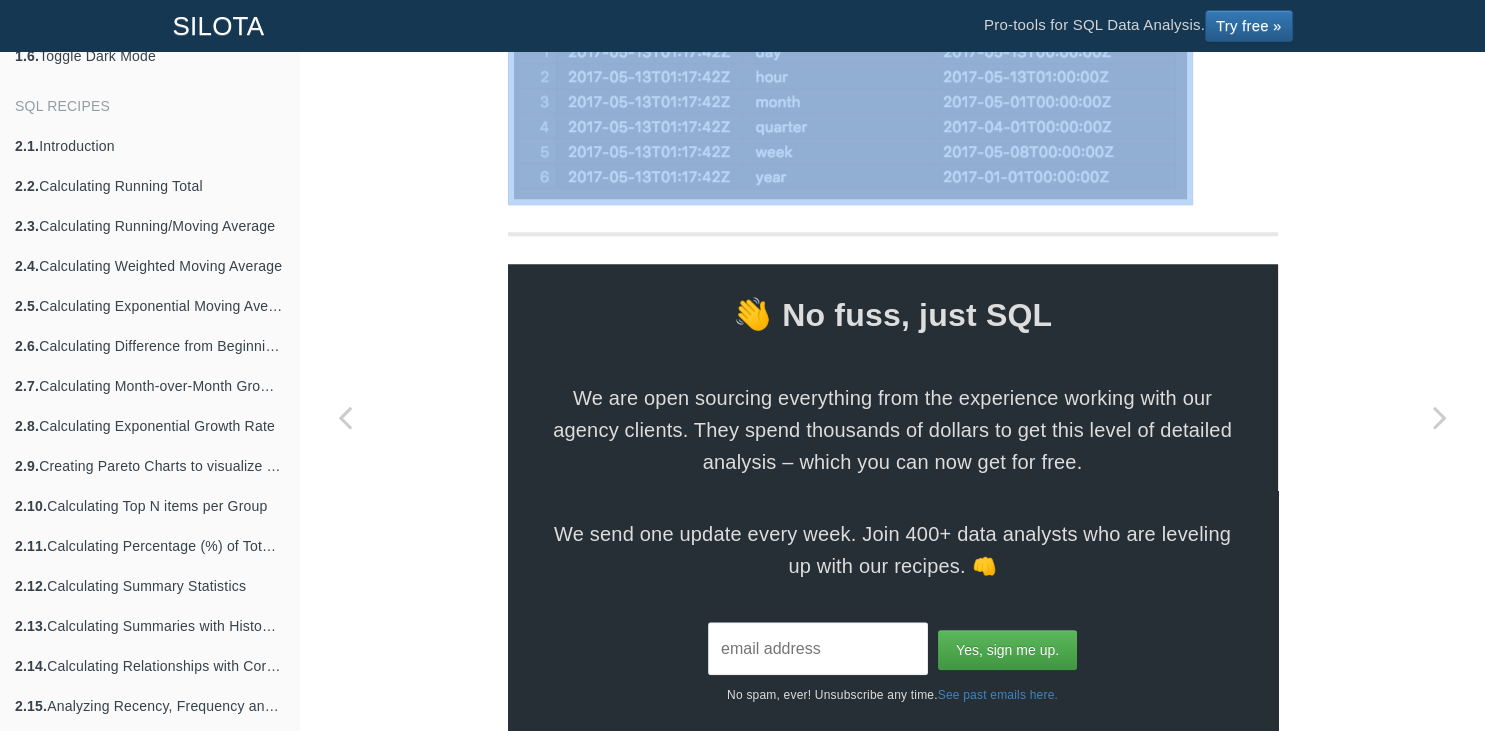 drag, startPoint x: 502, startPoint y: 238, endPoint x: 1211, endPoint y: 213, distance: 709.4406 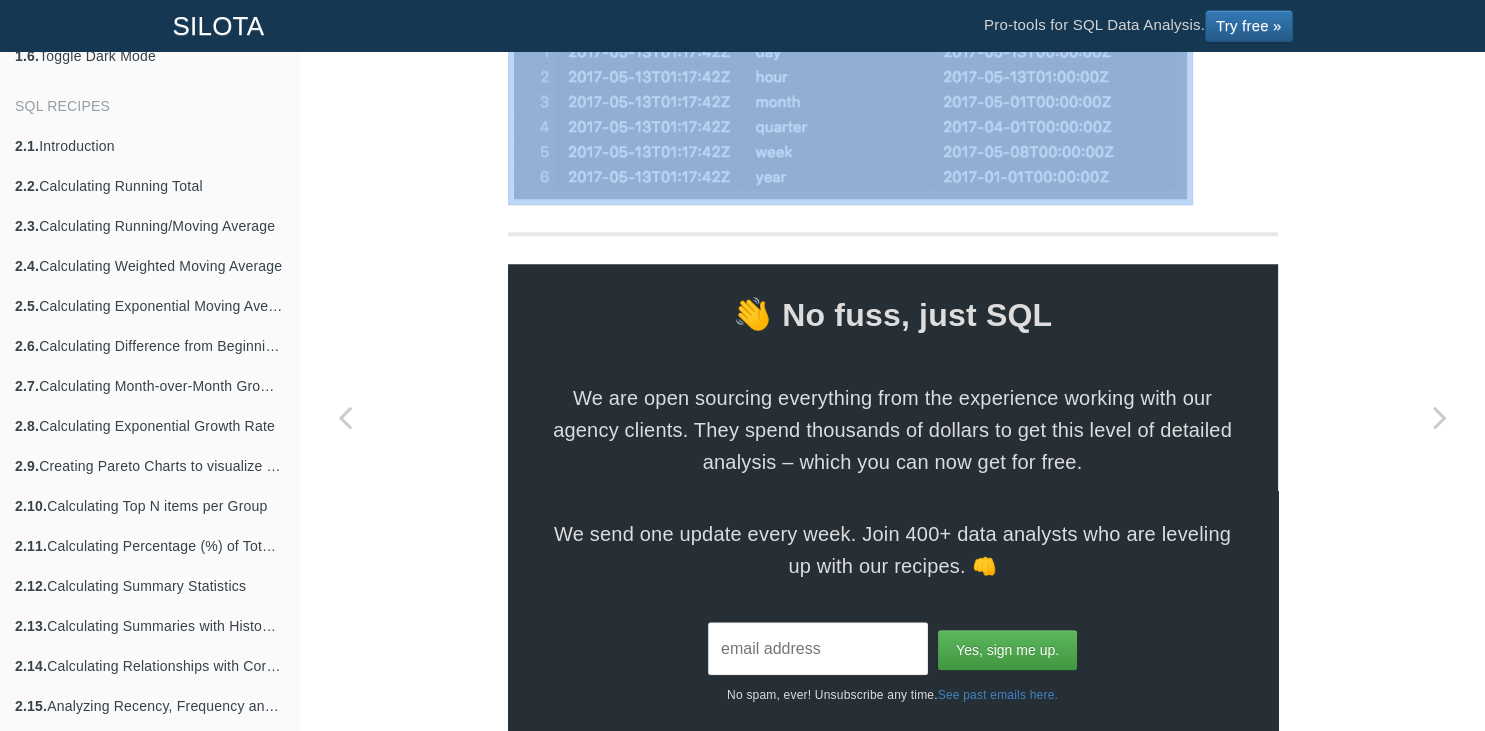 click on "SQL Recipes
Database compatibility
SQL Server: Date truncation for custom time periods like year, quarter, month, etc.
SQL Server: Date truncation for custom time periods
Oracle has the  trunc  function and PostgreSQL / Redshift have the  date_trunc  function that allows you to truncate a timestamp to a specific unit of measure like year, quarter, month, week, etc. These functions are handy when rolling up and aggregating data for custom intervals.
If you want a similar function for SQL Server, you can use this macro:
select   dateadd ({ period },  datediff ({ period },  0 , { field }),  0 )
Where  {period}  is the period of interest like YEAR, QUARTER, MONTH, DAY, HOUR, etc. and  {field}  is the column of interest.
Examples
Timestamp
Interval
SQL
Result
2017-05-13T01:17:42Z
YEAR
QUARTER" at bounding box center (893, -395) 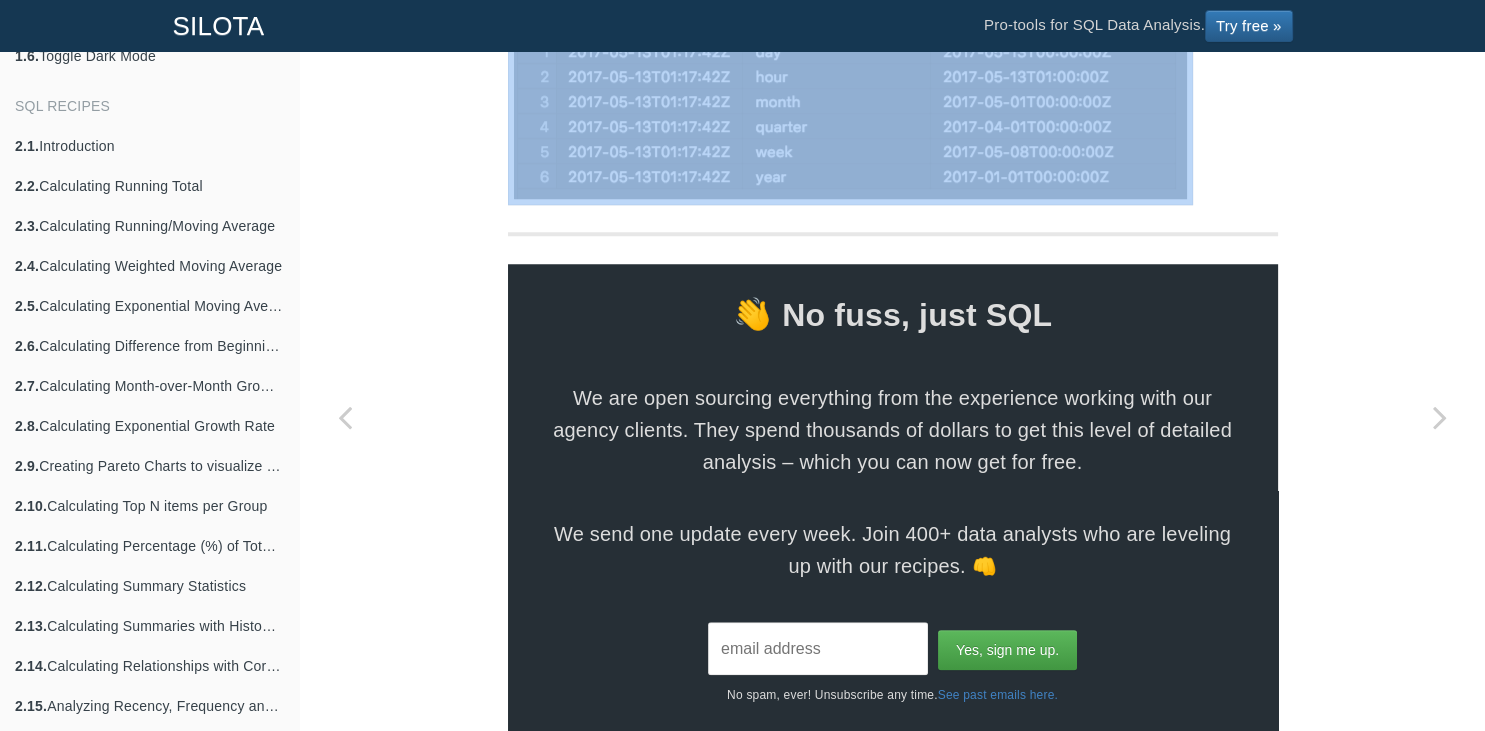 copy on "select   dateadd ({ period },  datediff ({ period },  0 , { field }),  0 )" 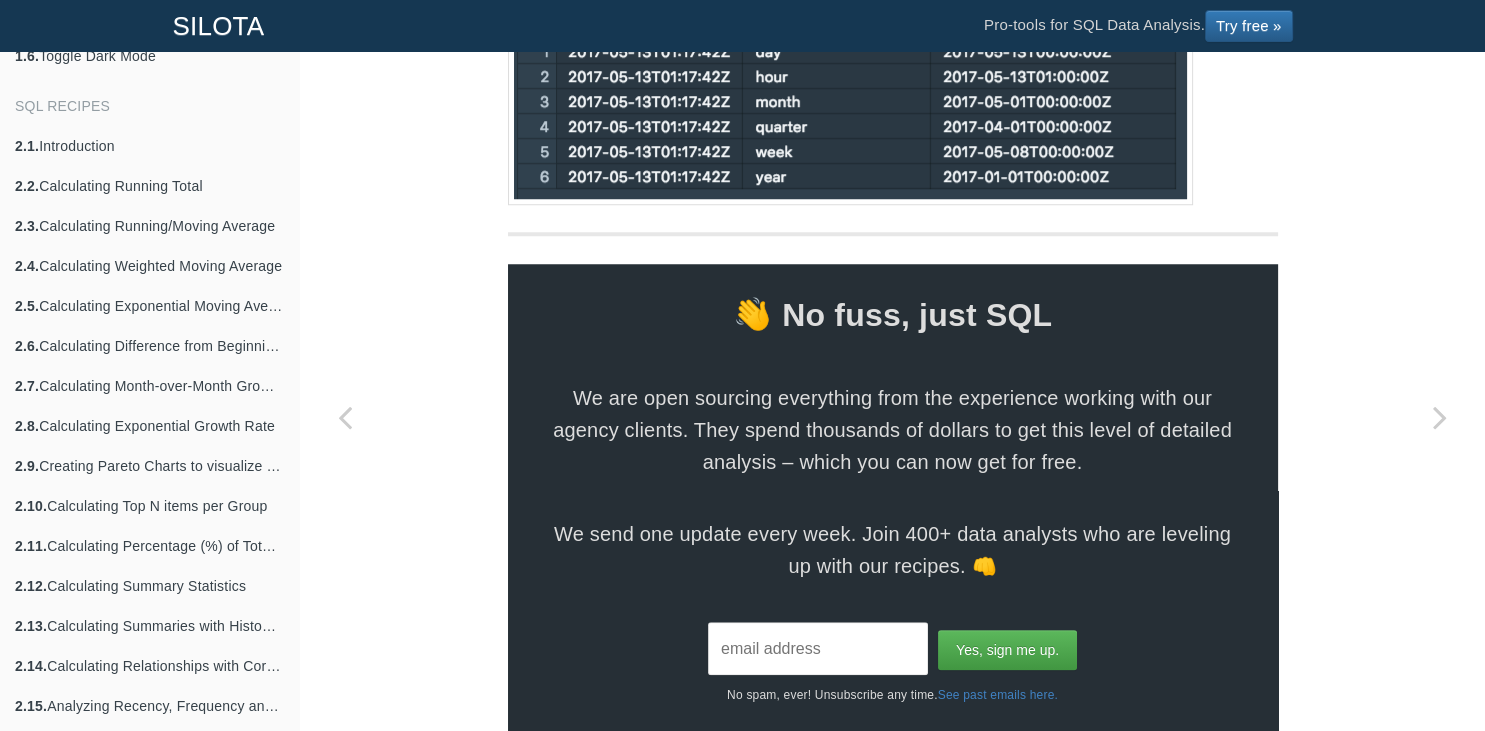 click on "SQL Recipes
Database compatibility
SQL Server: Date truncation for custom time periods like year, quarter, month, etc.
SQL Server: Date truncation for custom time periods
Oracle has the  trunc  function and PostgreSQL / Redshift have the  date_trunc  function that allows you to truncate a timestamp to a specific unit of measure like year, quarter, month, week, etc. These functions are handy when rolling up and aggregating data for custom intervals.
If you want a similar function for SQL Server, you can use this macro:
select   dateadd ({ period },  datediff ({ period },  0 , { field }),  0 )
Where  {period}  is the period of interest like YEAR, QUARTER, MONTH, DAY, HOUR, etc. and  {field}  is the column of interest.
Examples
Timestamp
Interval
SQL
Result
2017-05-13T01:17:42Z" at bounding box center (892, -395) 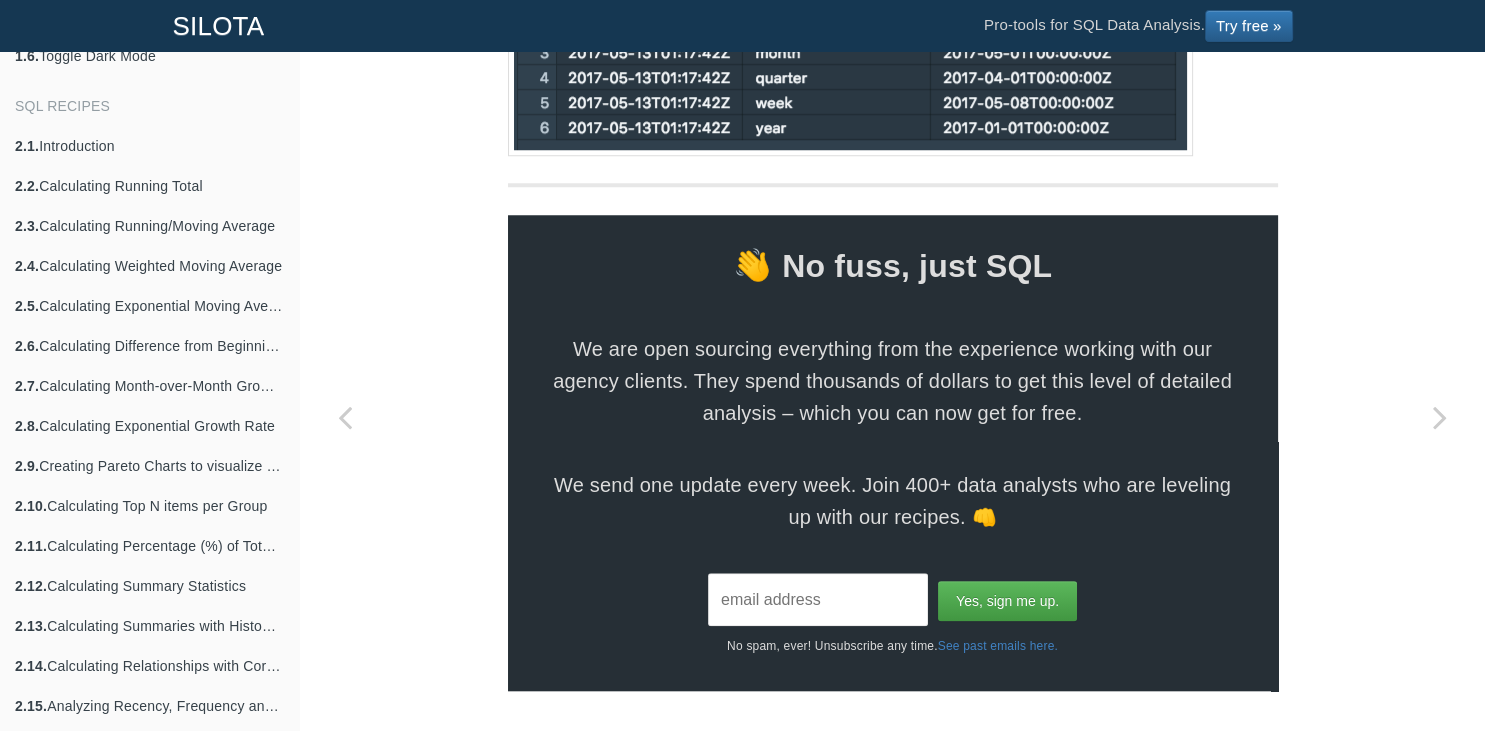 scroll, scrollTop: 1765, scrollLeft: 0, axis: vertical 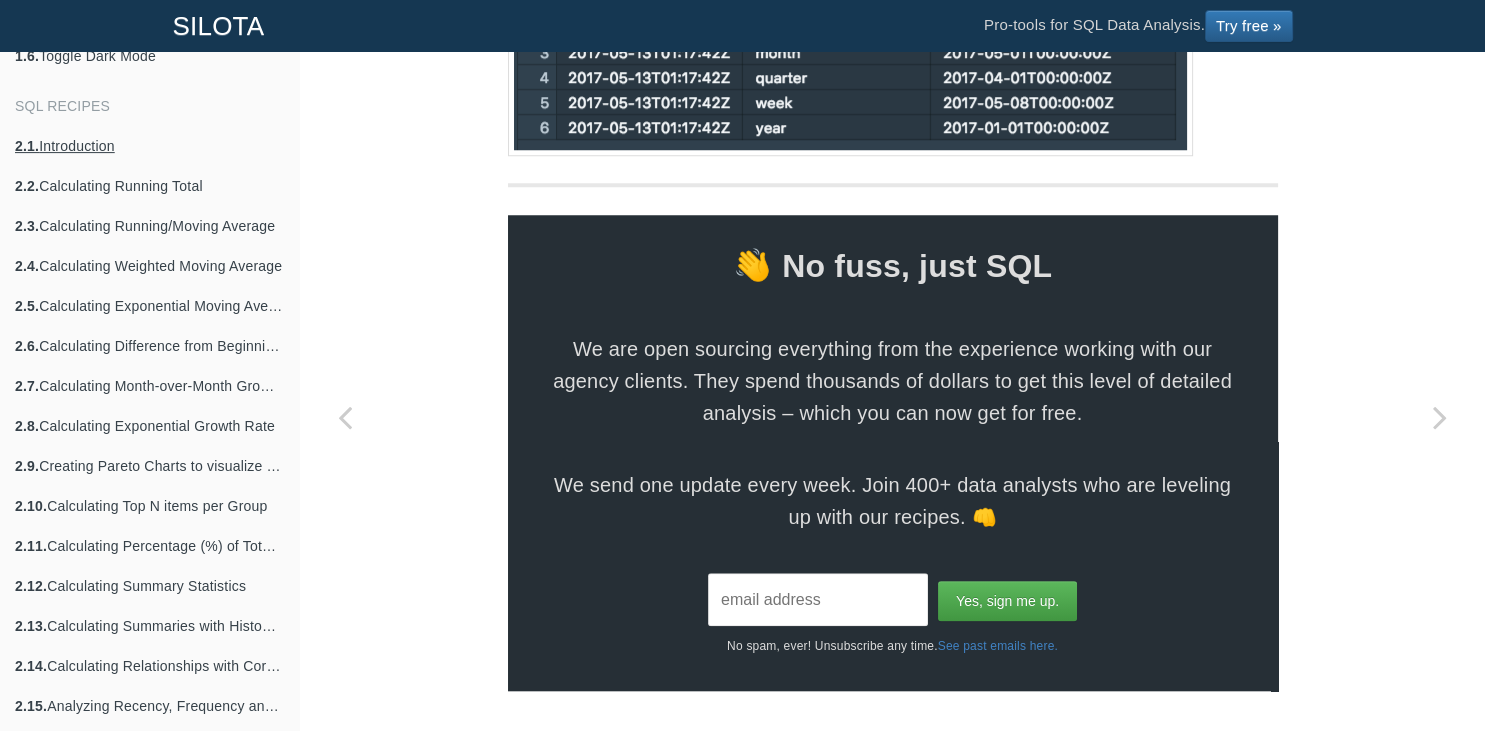click on "2.1.
Introduction" at bounding box center (149, 146) 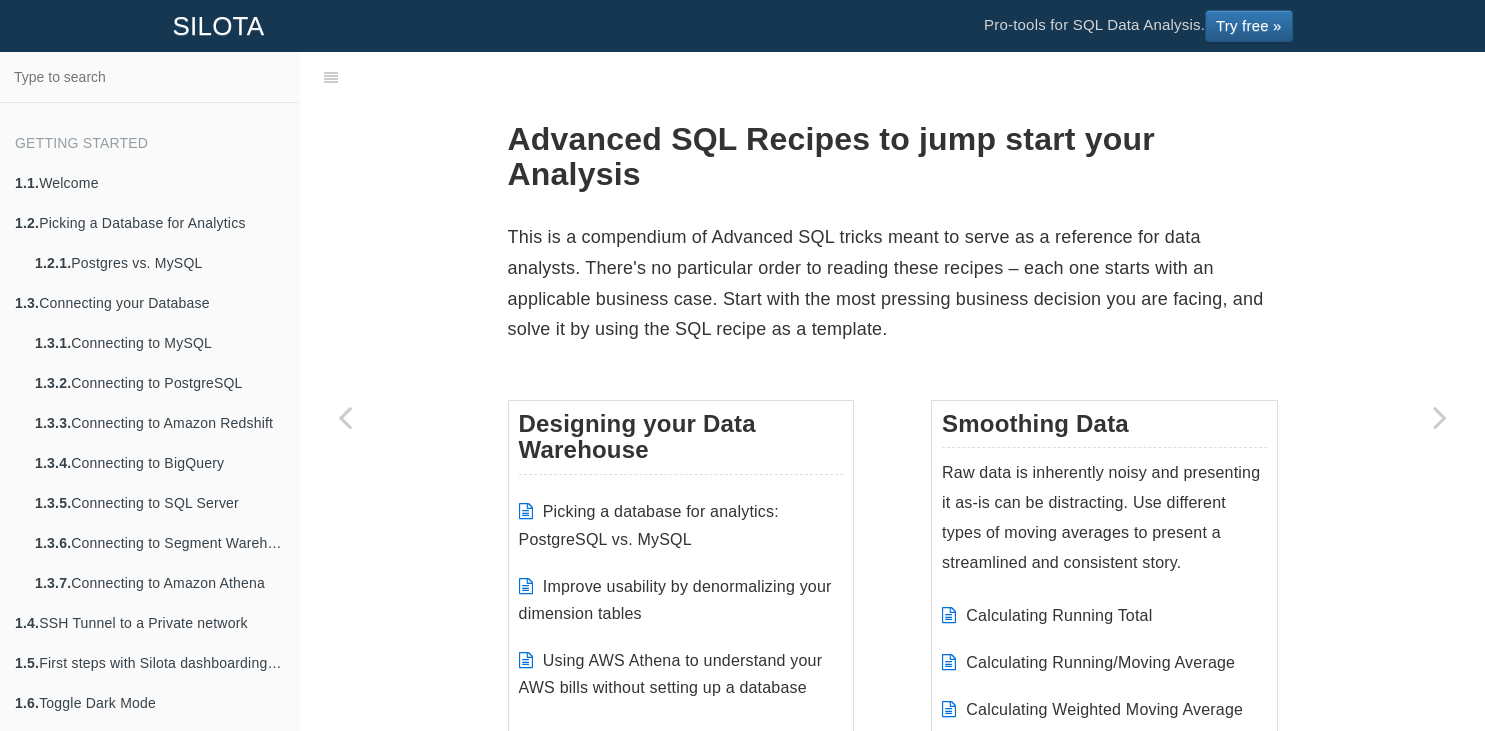 scroll, scrollTop: 647, scrollLeft: 0, axis: vertical 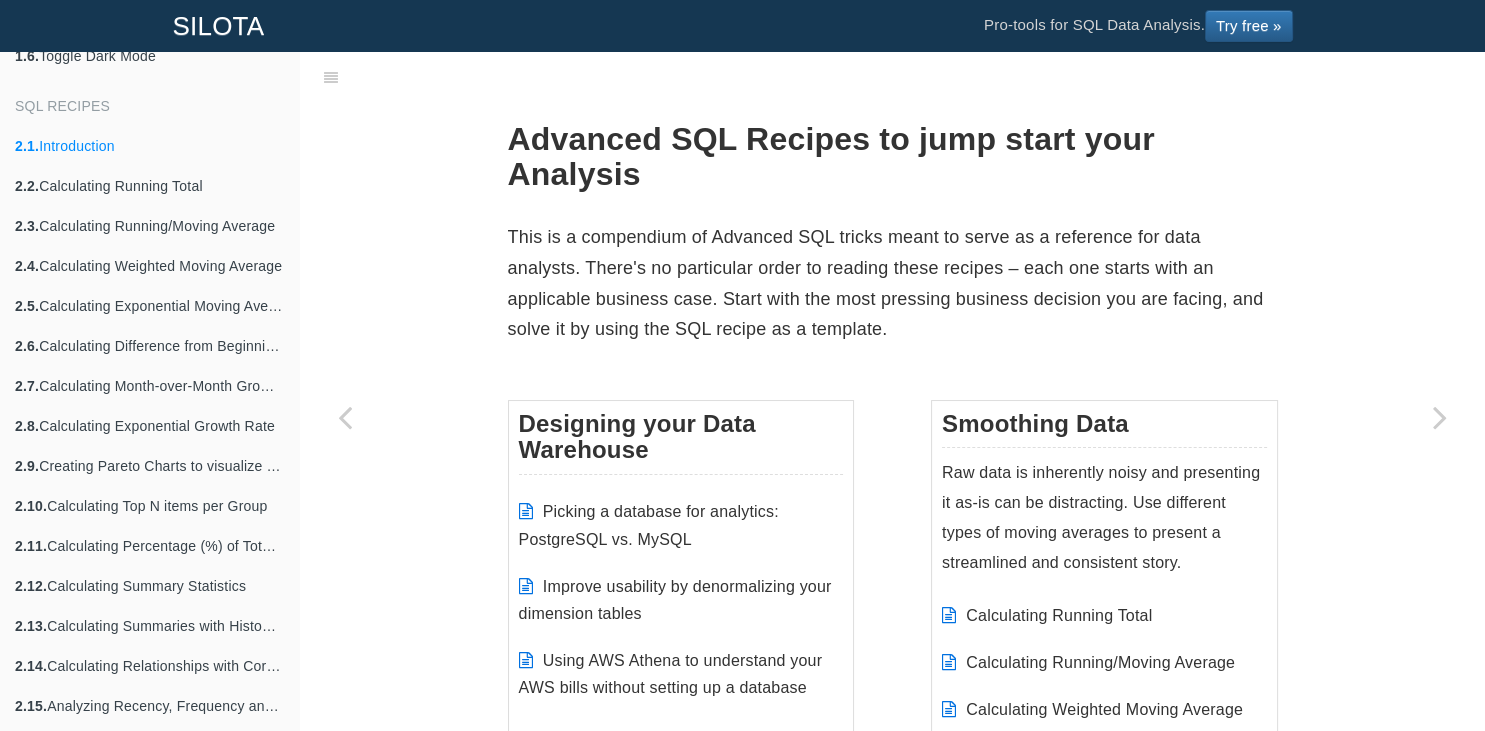 click on "This is a compendium of Advanced SQL tricks meant to serve as a reference for data analysts. There's no particular order to reading these recipes – each one starts with an applicable business case. Start with the most pressing business decision you are facing, and solve it by using the SQL recipe as a template." at bounding box center (893, 283) 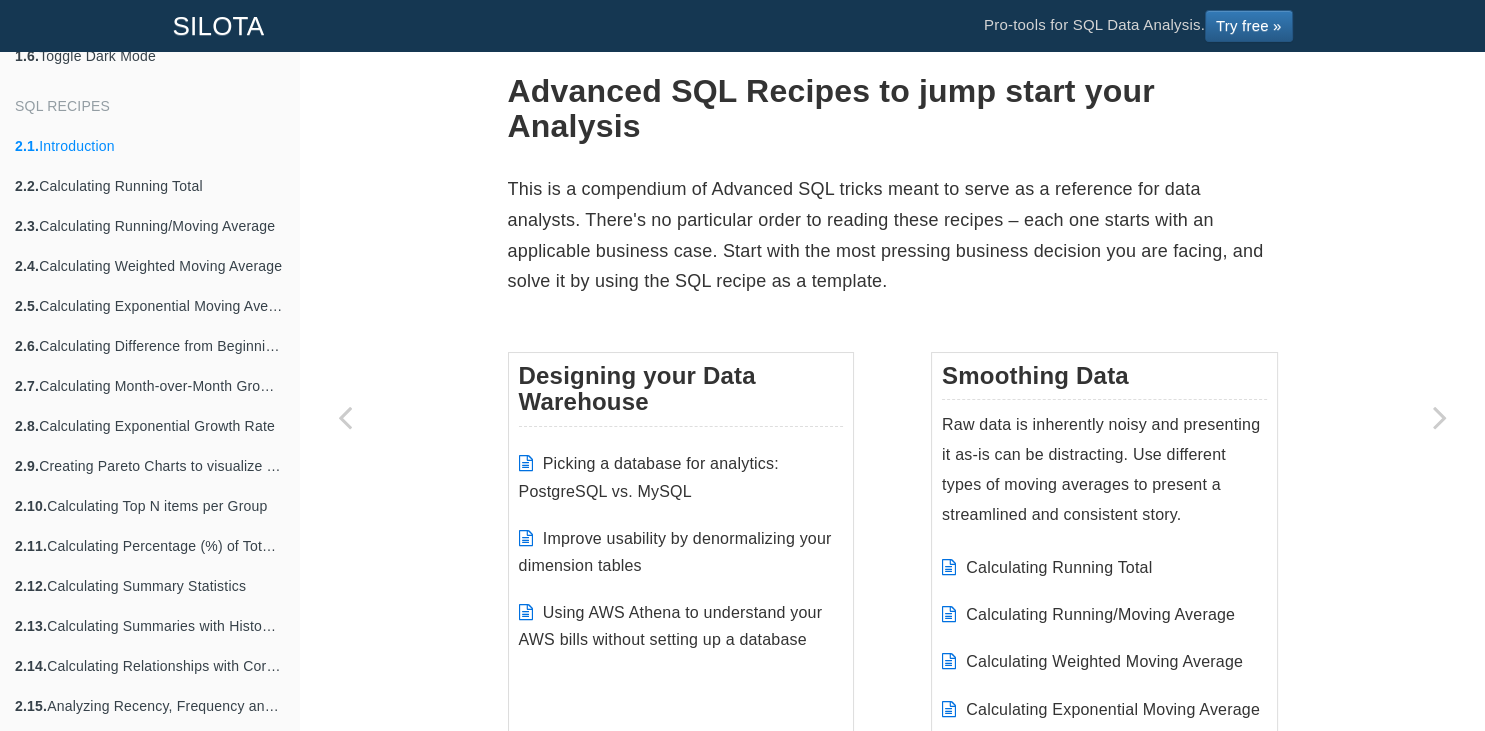 scroll, scrollTop: 192, scrollLeft: 0, axis: vertical 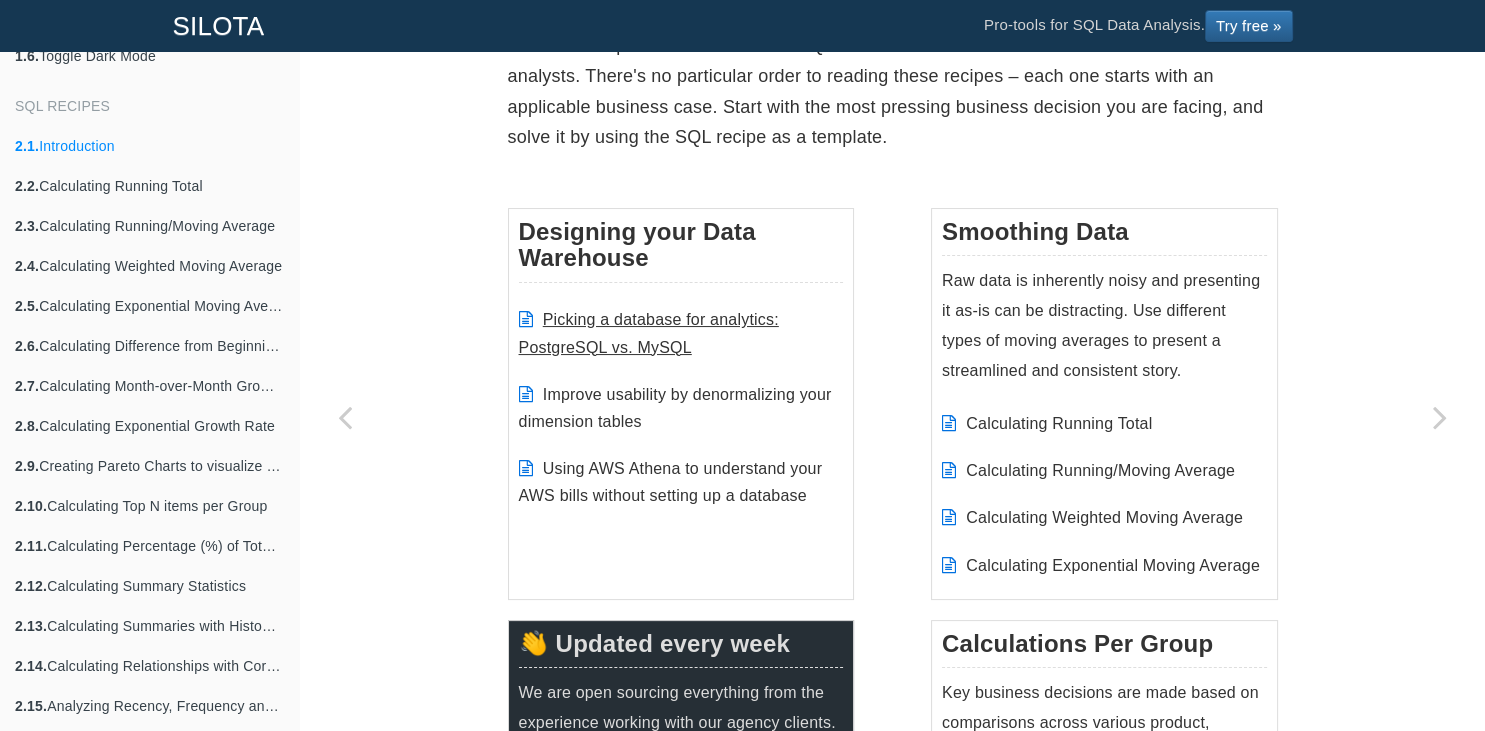 click on "Picking a database for analytics: PostgreSQL vs. MySQL" at bounding box center (649, 333) 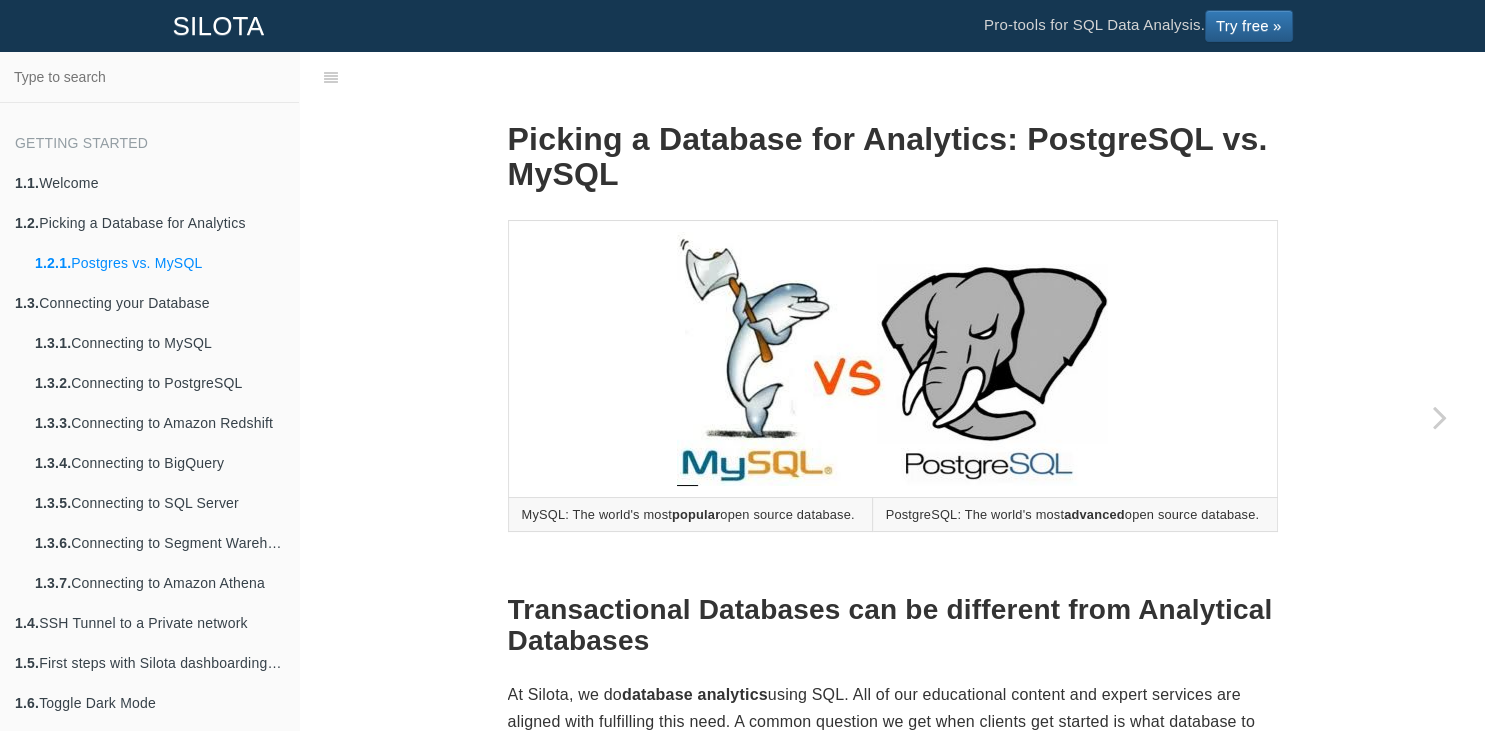 scroll, scrollTop: 647, scrollLeft: 0, axis: vertical 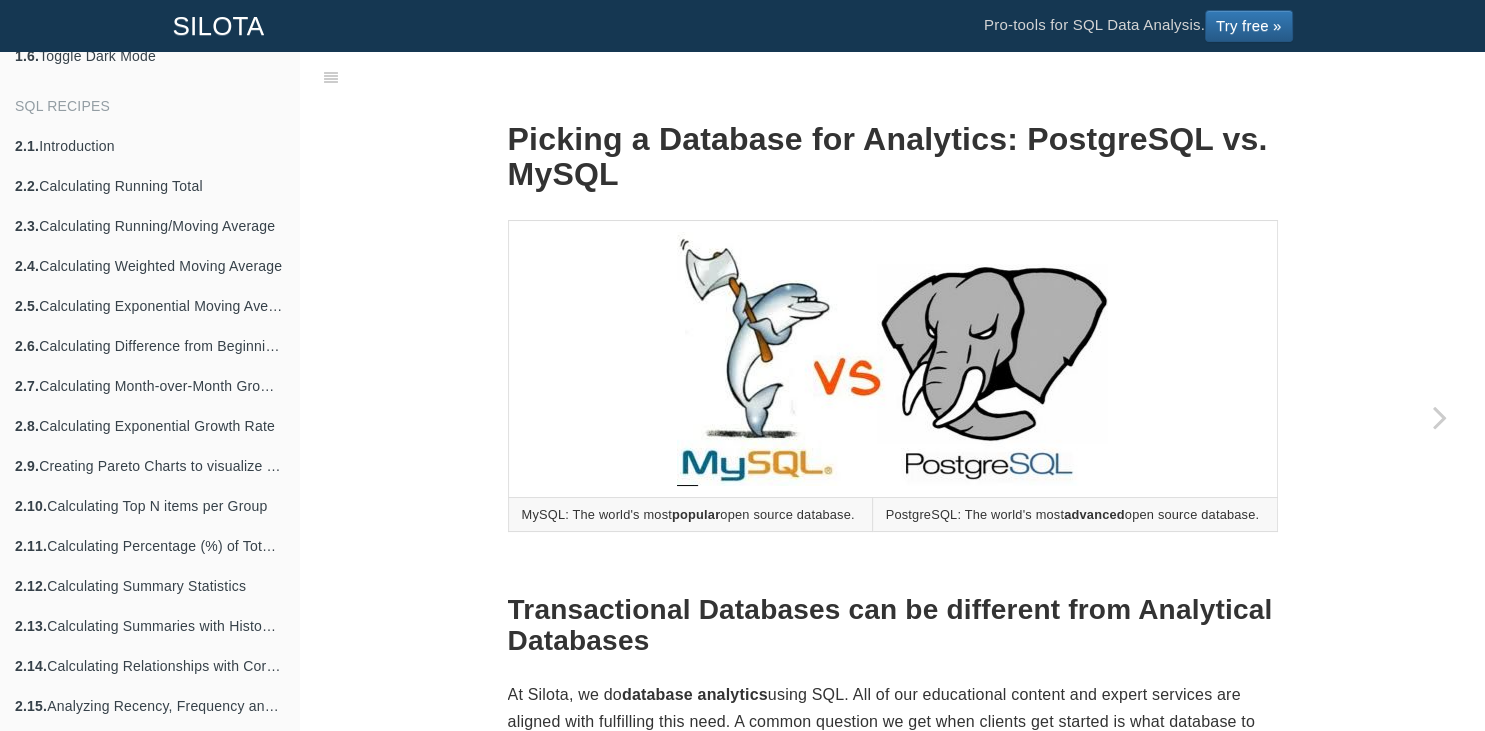 click at bounding box center [892, 358] 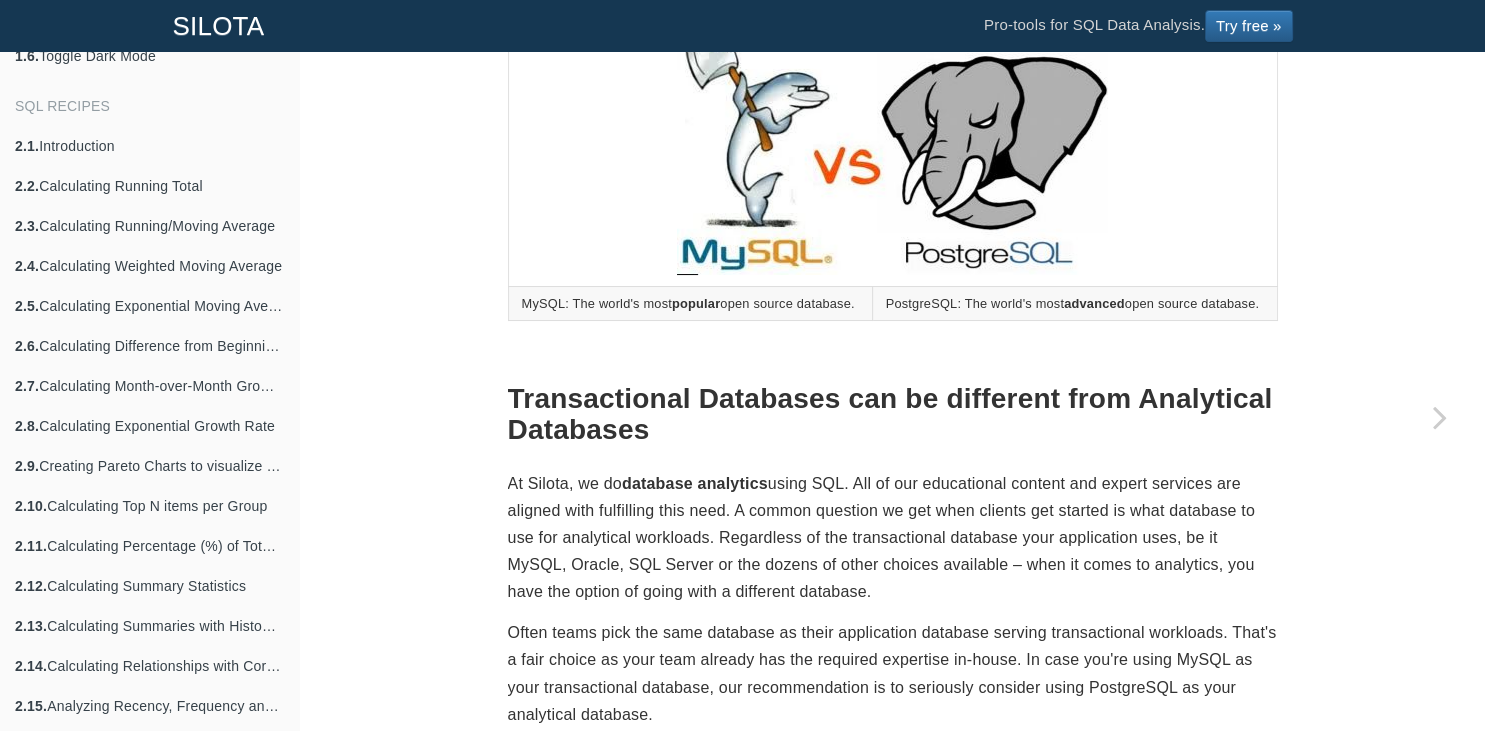 scroll, scrollTop: 0, scrollLeft: 0, axis: both 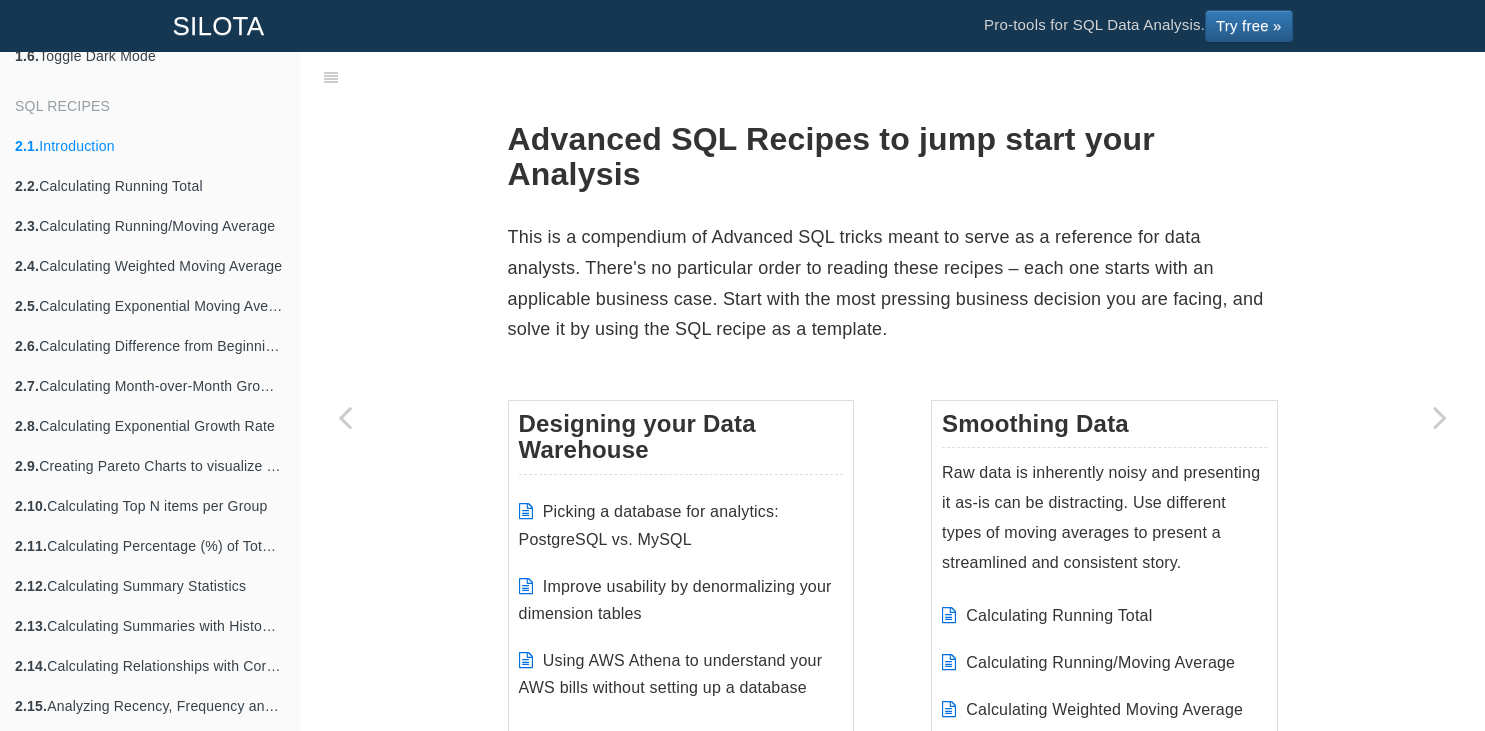 click on "Advanced SQL Recipes to jump start your Analysis
This is a compendium of Advanced SQL tricks meant to serve as a reference for data analysts. There's no particular order to reading these recipes – each one starts with an applicable business case. Start with the most pressing business decision you are facing, and solve it by using the SQL recipe as a template.
Designing your Data Warehouse
Picking a database for analytics: PostgreSQL vs. MySQL
Improve usability by denormalizing your dimension tables
Using AWS Athena to understand your AWS bills without setting up a database
Smoothing Data
Calculating Running Total
Calculating Running/Moving Average" at bounding box center (892, 2605) 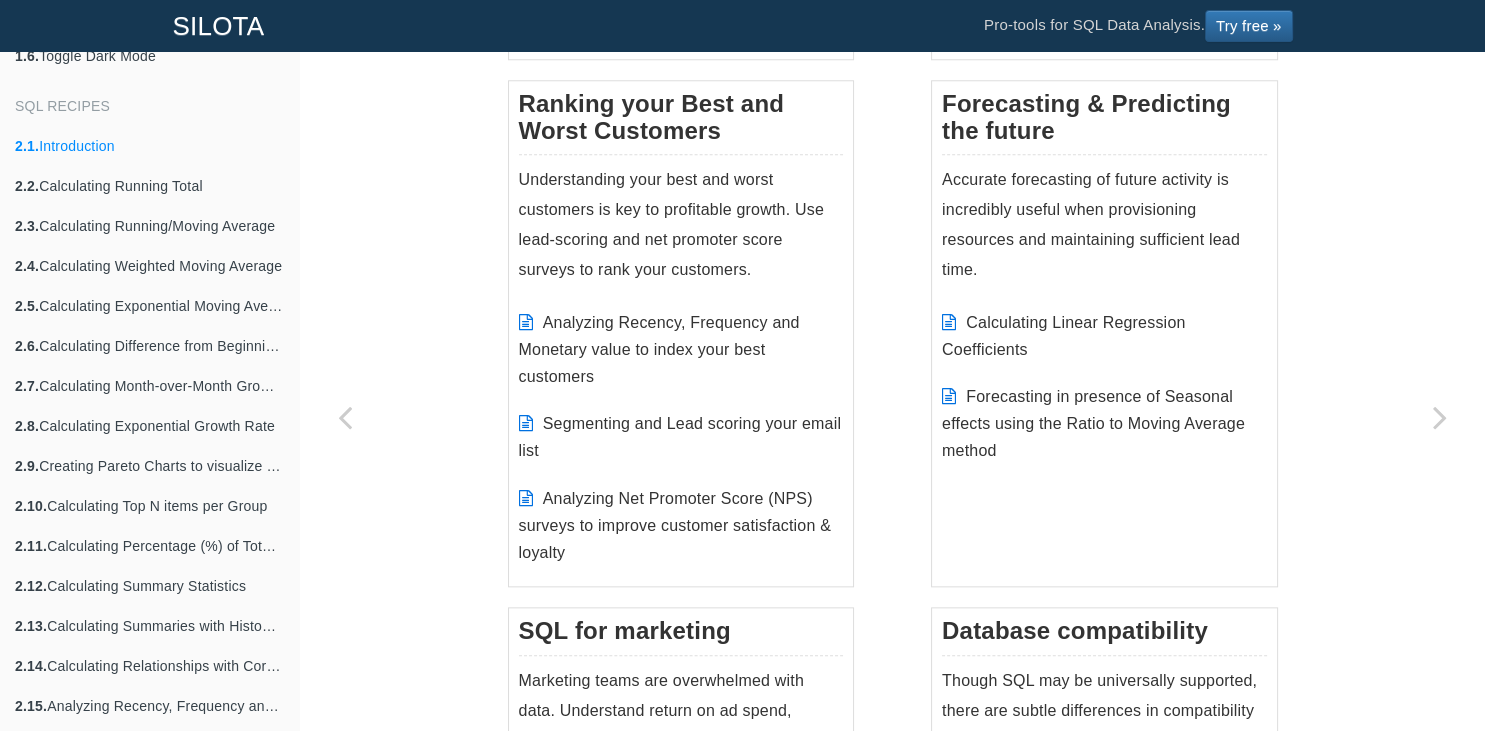 scroll, scrollTop: 2112, scrollLeft: 0, axis: vertical 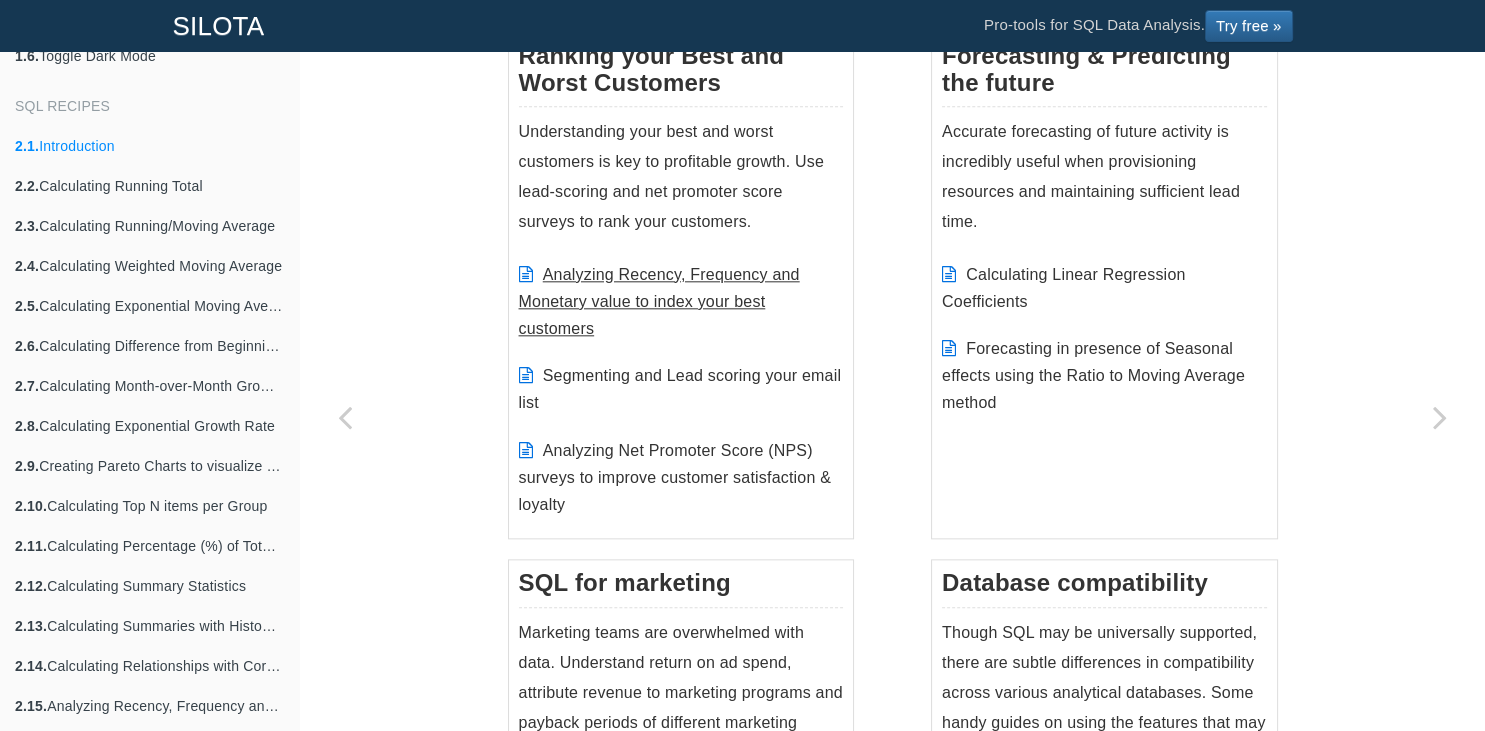 click on "Analyzing Recency, Frequency and Monetary value to index your best customers" at bounding box center (659, 301) 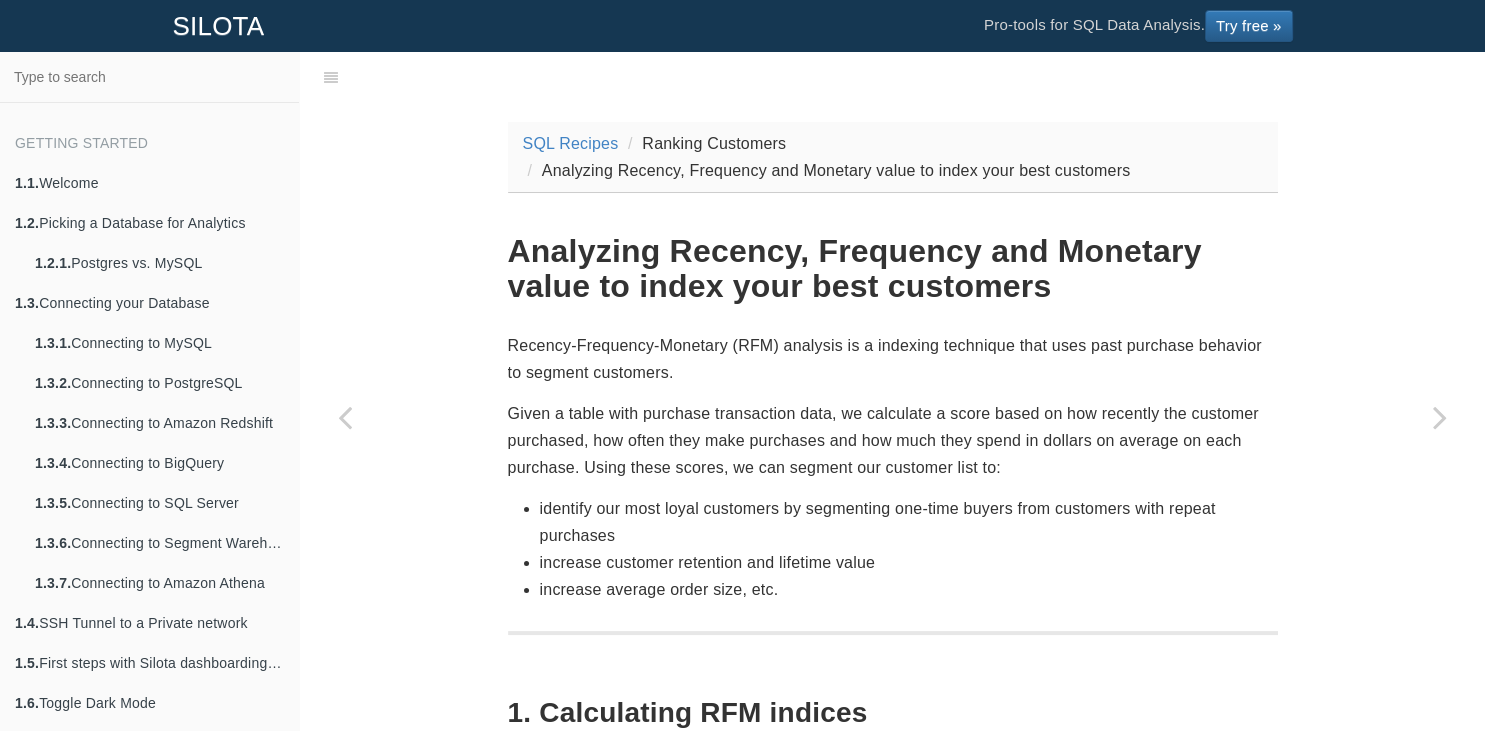 scroll, scrollTop: 647, scrollLeft: 0, axis: vertical 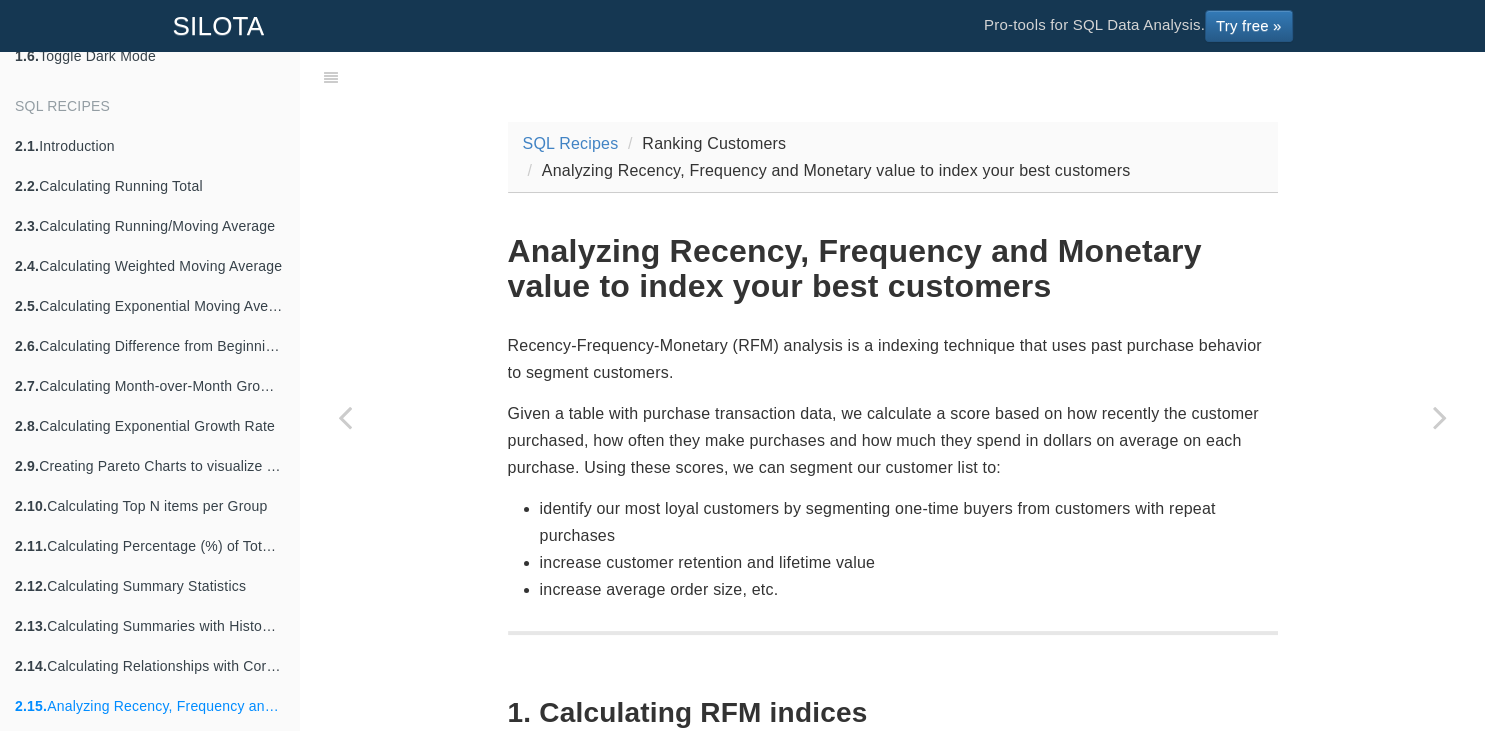 click on "SQL Recipes
Ranking Customers
Analyzing Recency, Frequency and Monetary value to index your best customers
Analyzing Recency, Frequency and Monetary value to index your best customers
Recency-Frequency-Monetary (RFM) analysis is a indexing technique that uses past purchase behavior to segment customers.
Given a table with purchase transaction data, we calculate a score based on how recently the customer purchased, how often they make purchases and how much they spend in dollars on average on each purchase. Using these scores, we can segment our customer list to:
identify our most loyal customers by segmenting one-time buyers from customers with repeat purchases
increase customer retention and lifetime value
increase average order size, etc.
1. Calculating RFM indices
possible segments, which is manageable.
Given a table  customer_orders  with the following schema:
Column
Type" at bounding box center [893, 1459] 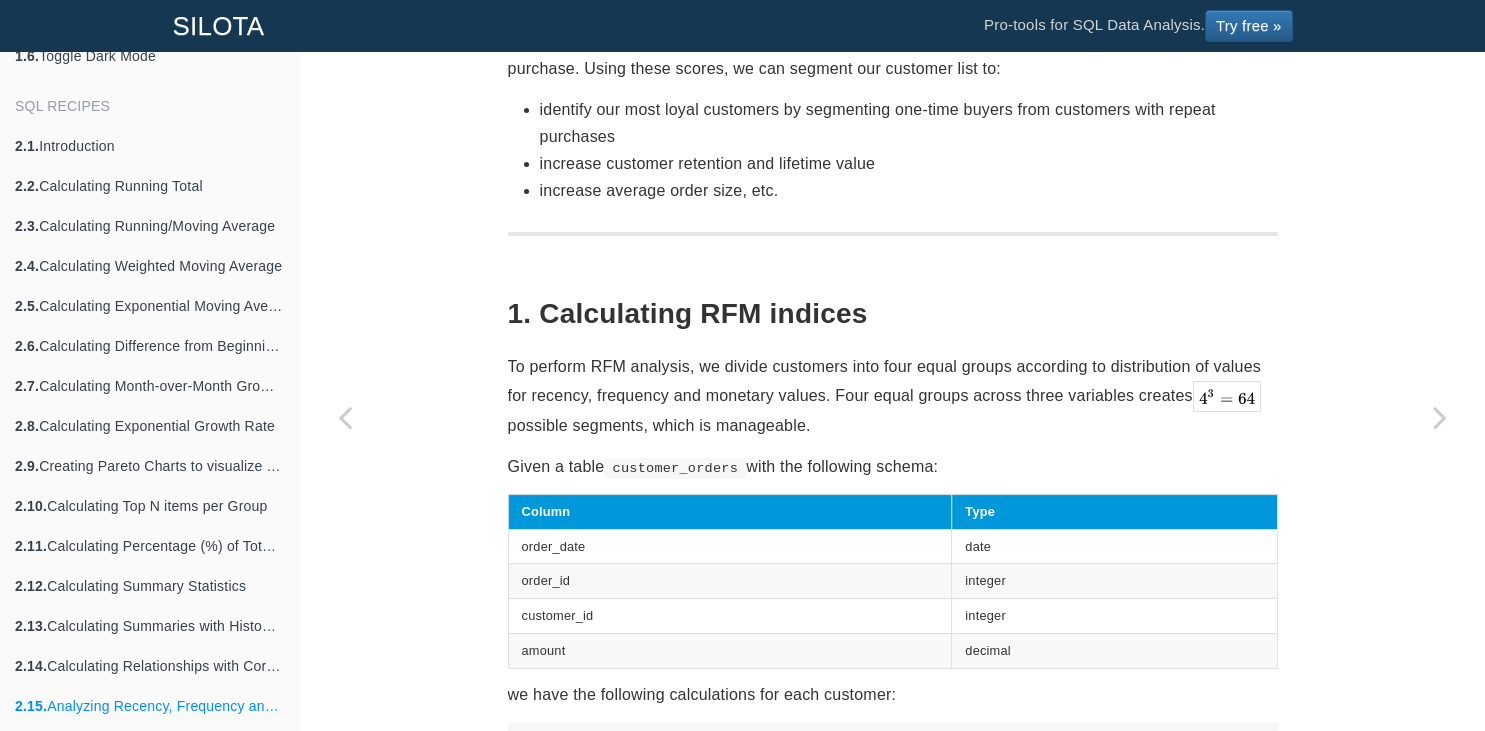 scroll, scrollTop: 144, scrollLeft: 0, axis: vertical 